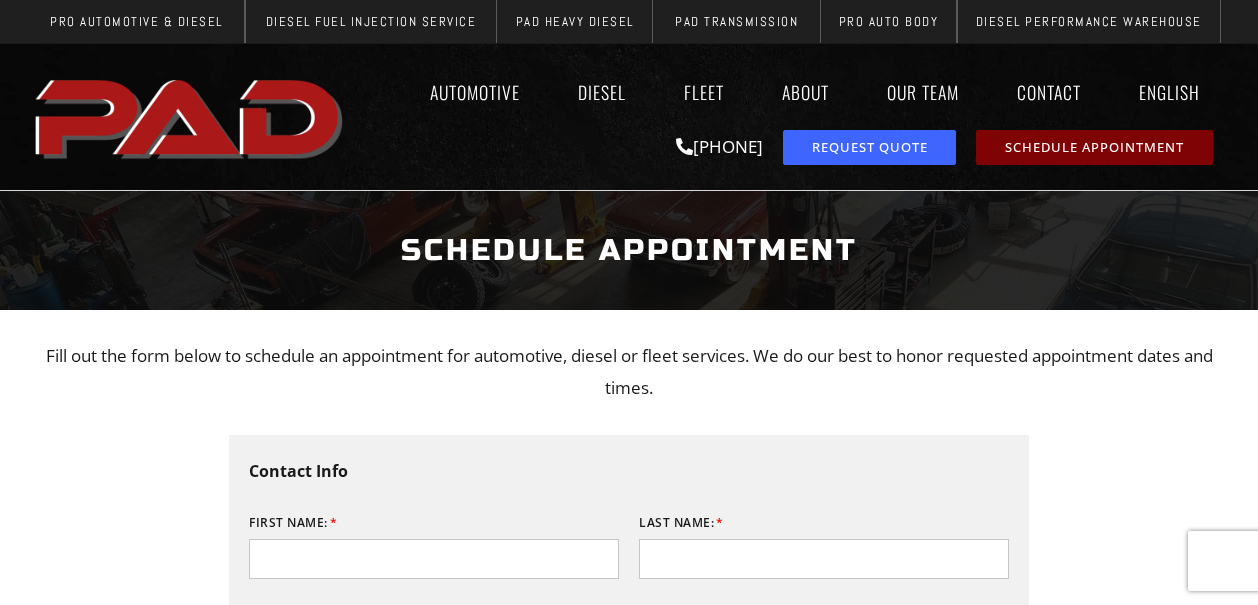 scroll, scrollTop: 0, scrollLeft: 0, axis: both 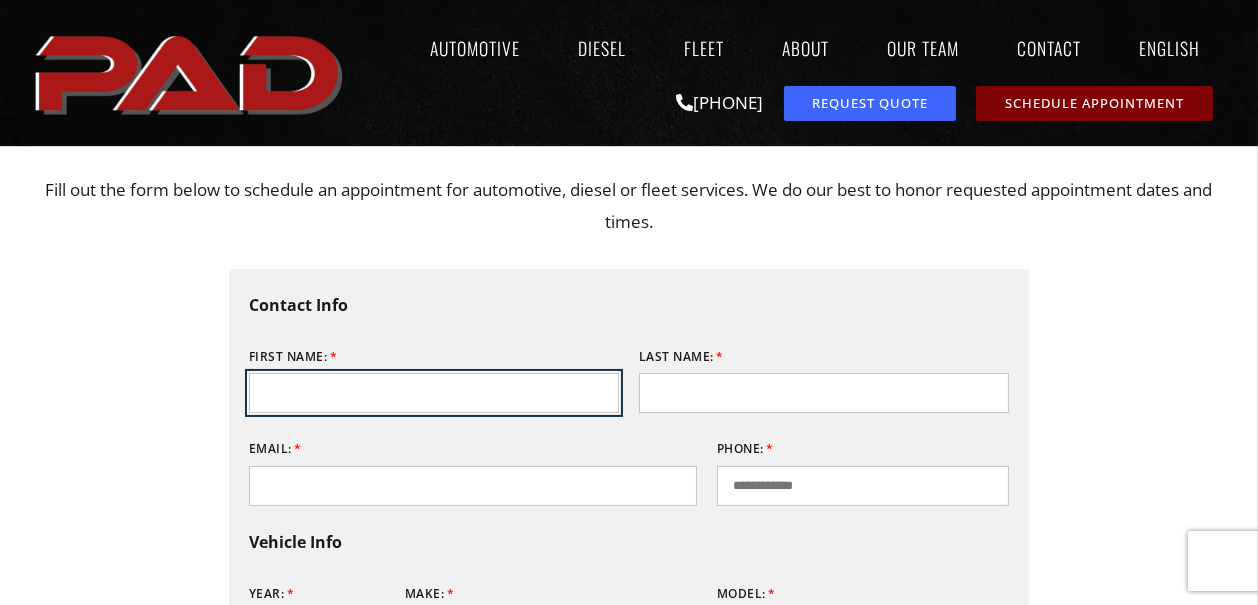 click on "First Name: [FIRST]" at bounding box center [434, 393] 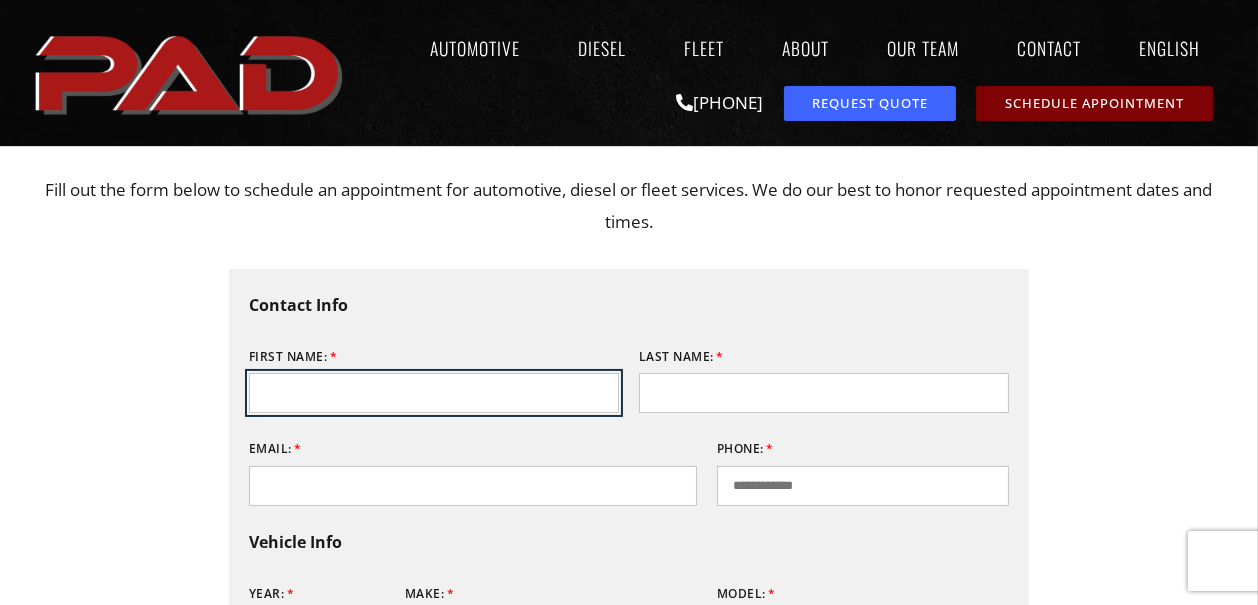 type on "**" 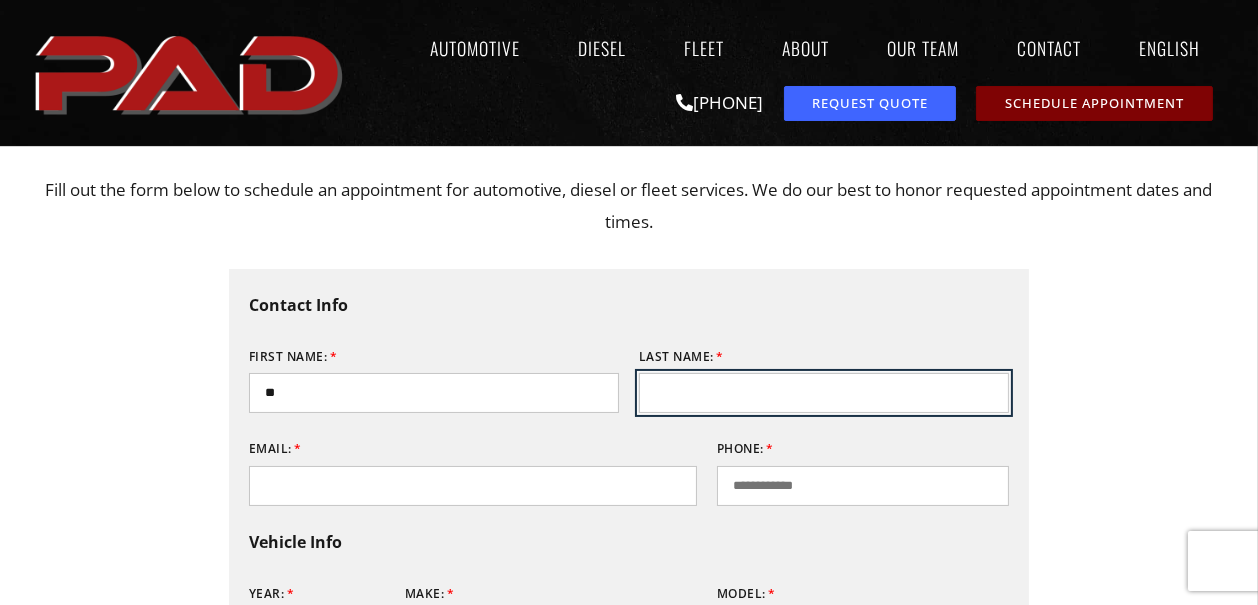 type on "**********" 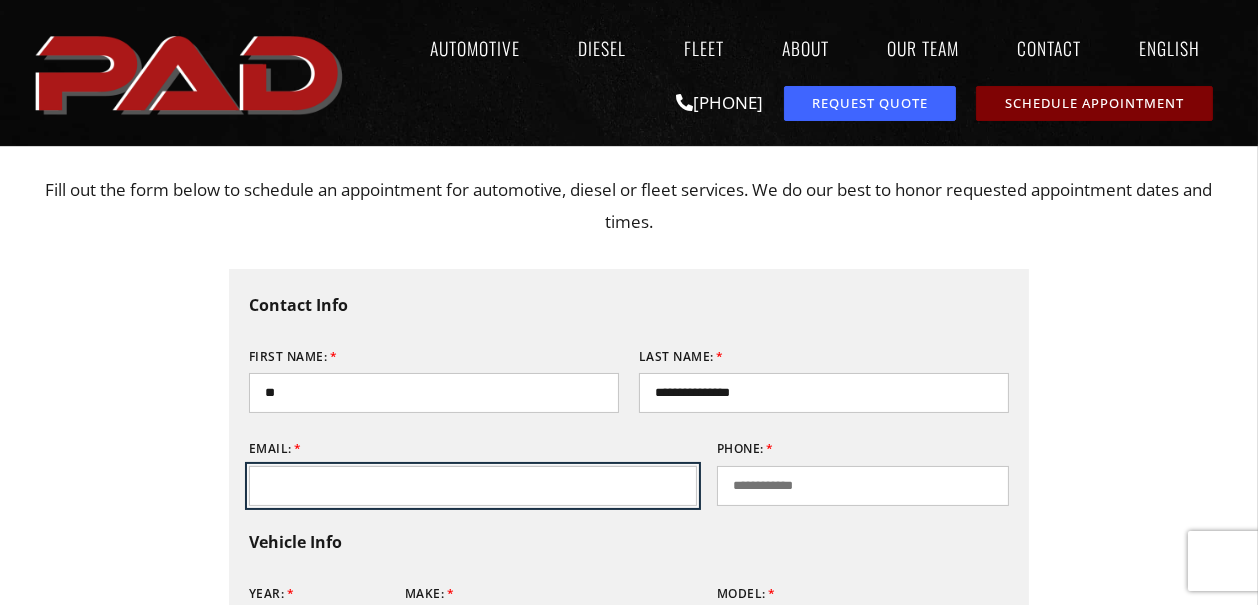 type on "**********" 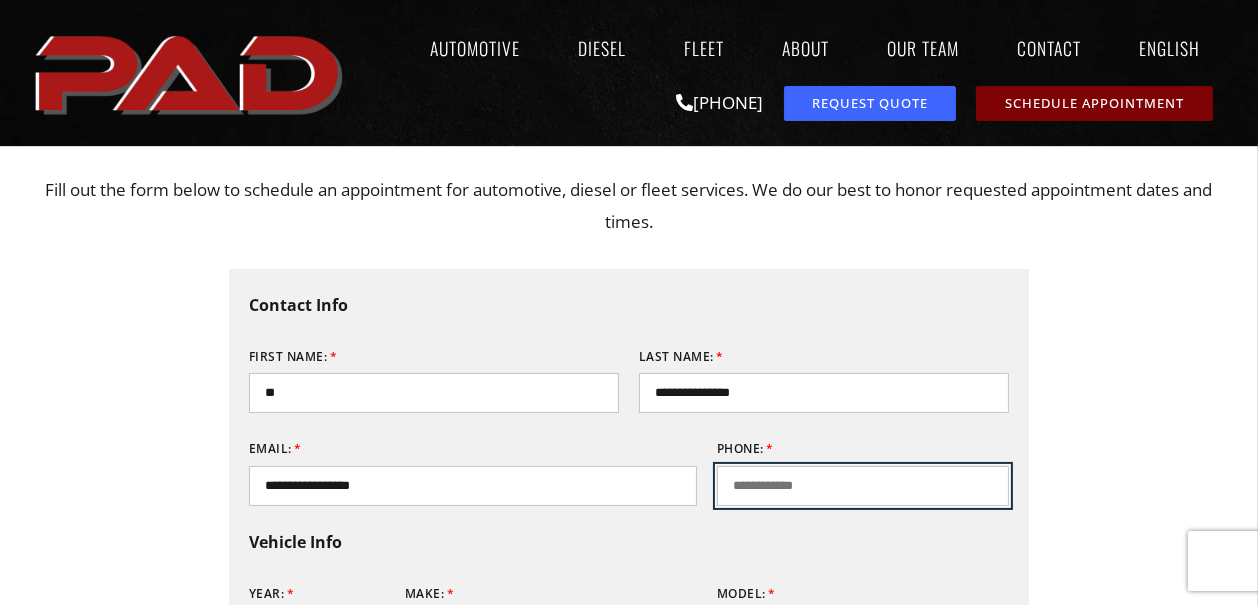 type on "**********" 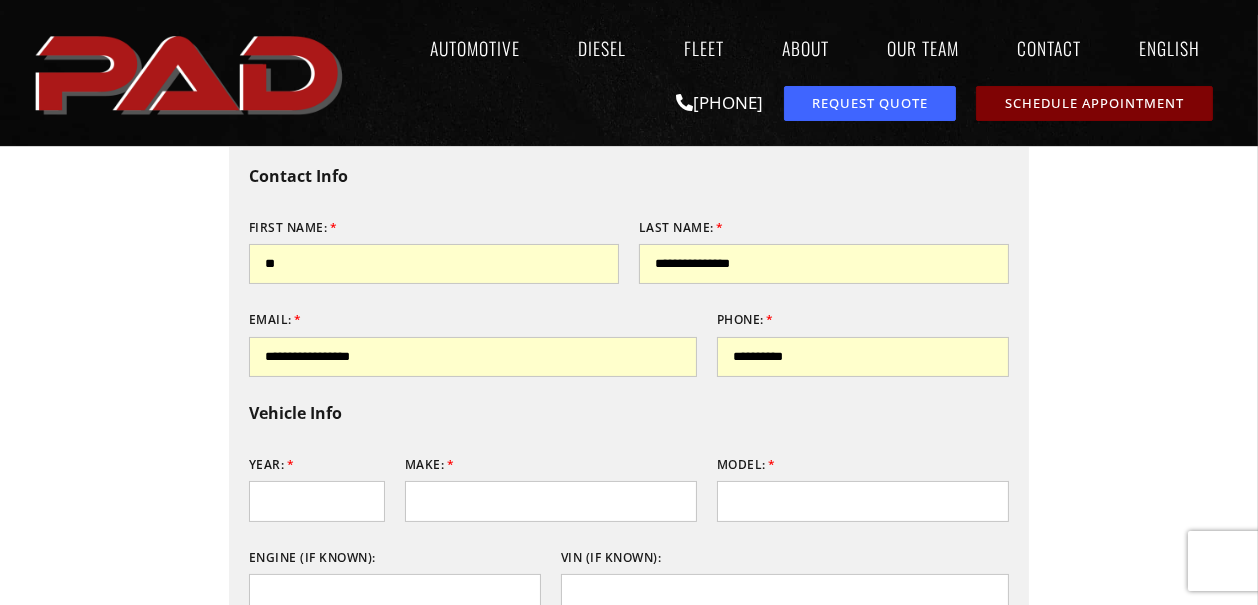 scroll, scrollTop: 333, scrollLeft: 0, axis: vertical 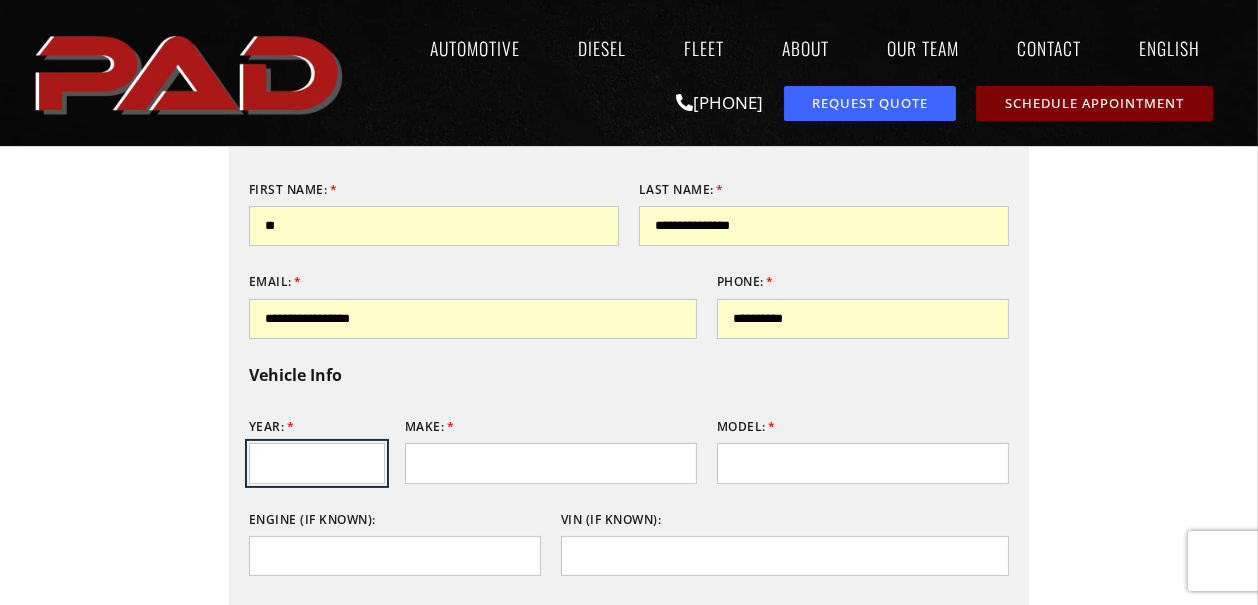 click on "Year:" at bounding box center (317, 463) 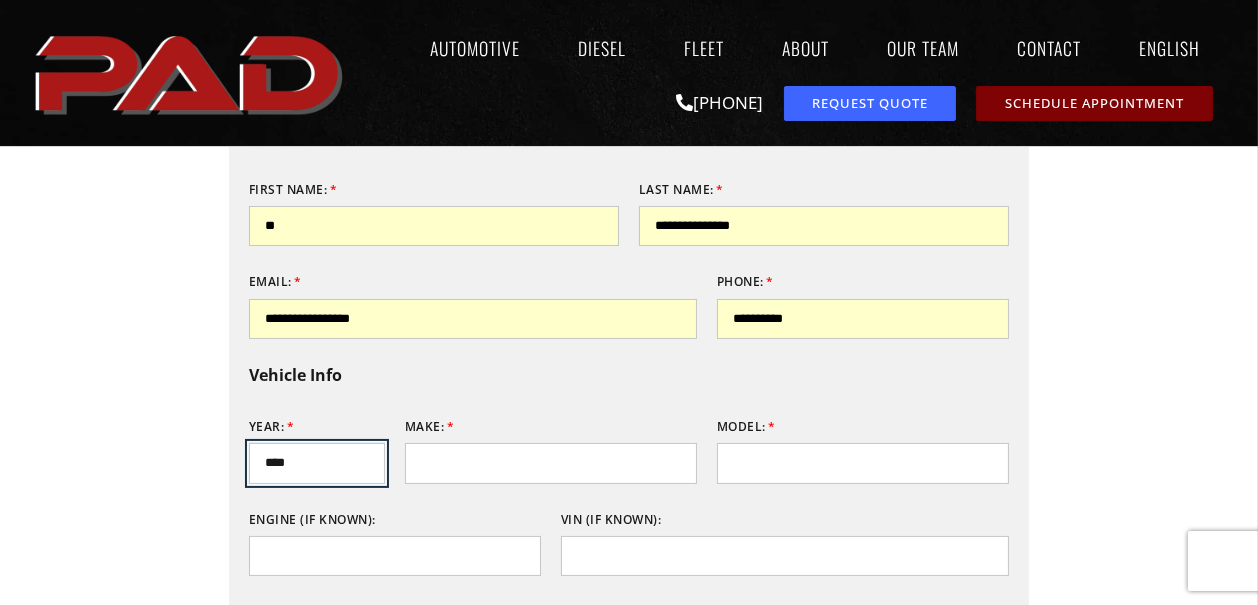 type on "****" 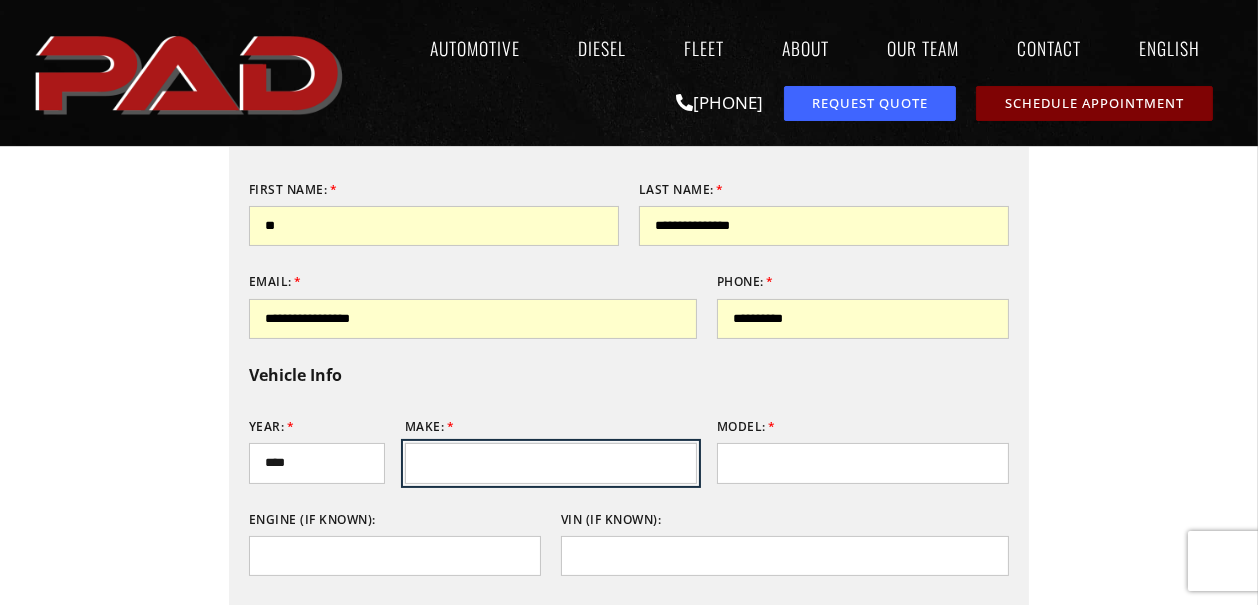 click on "Make:" at bounding box center (551, 463) 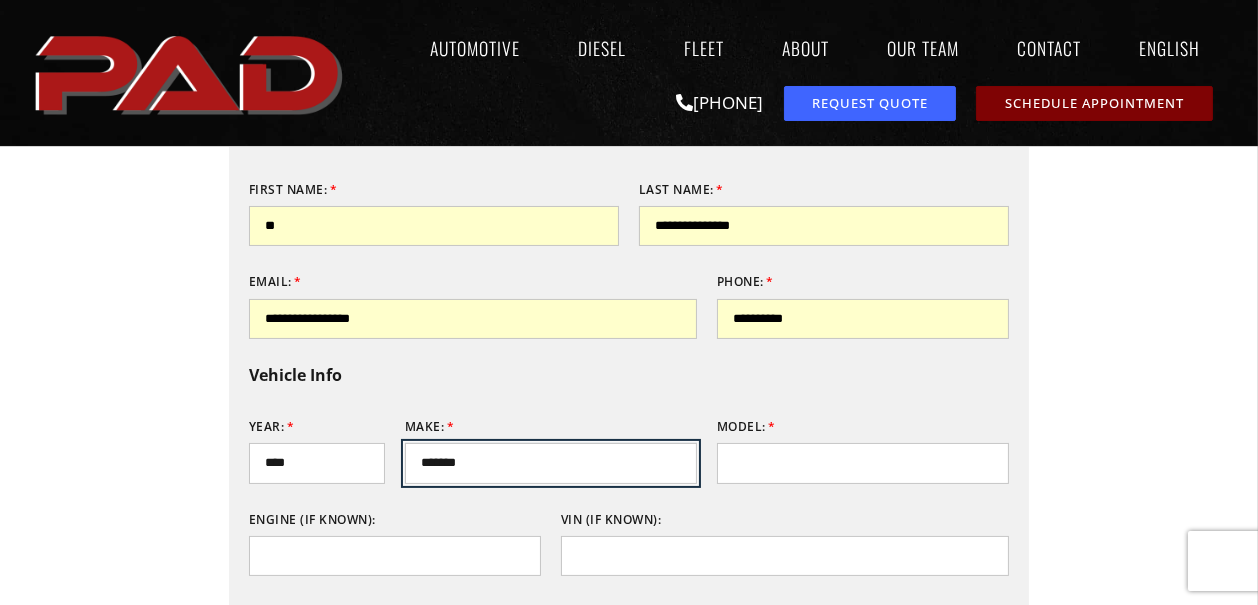 type on "****" 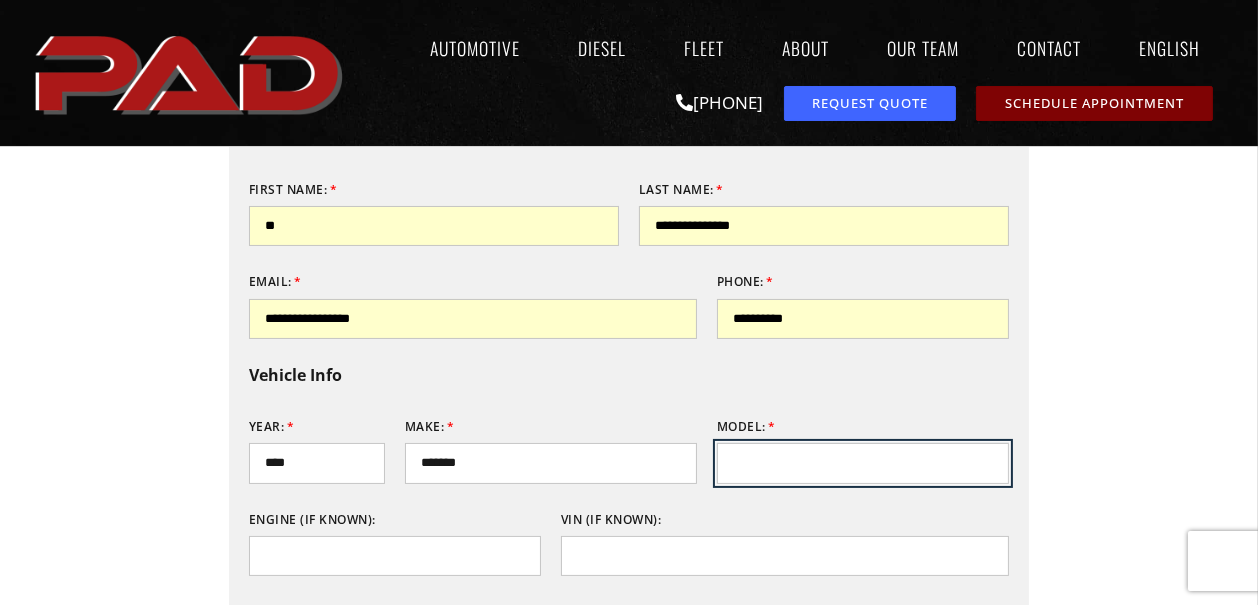 click on "Model:" at bounding box center (863, 463) 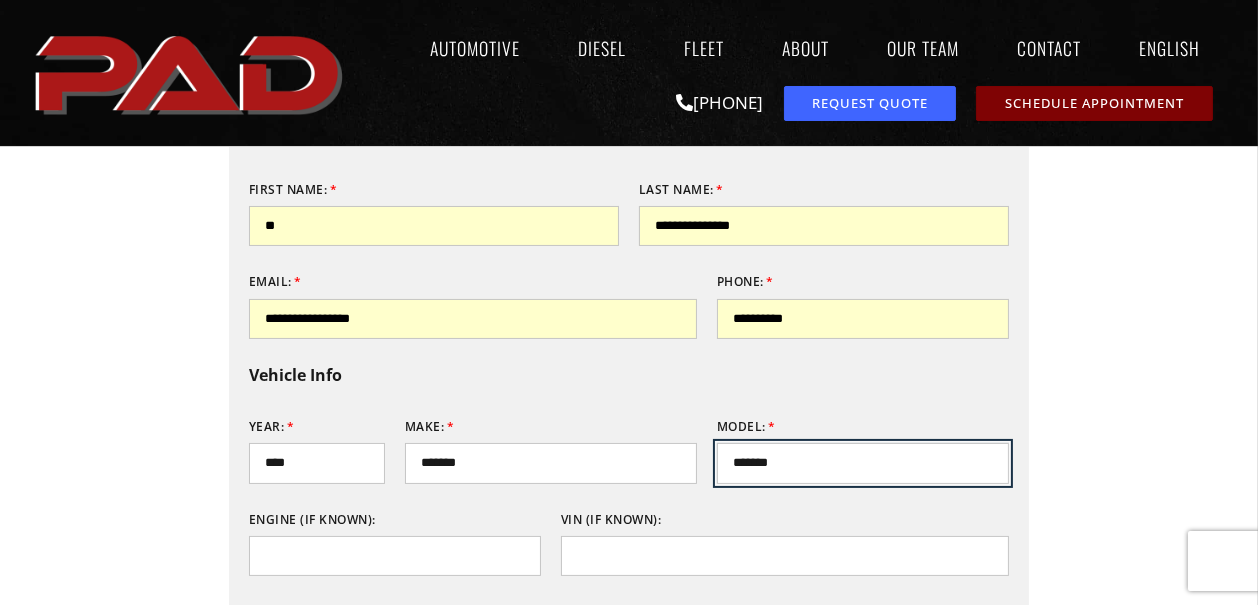 type on "****" 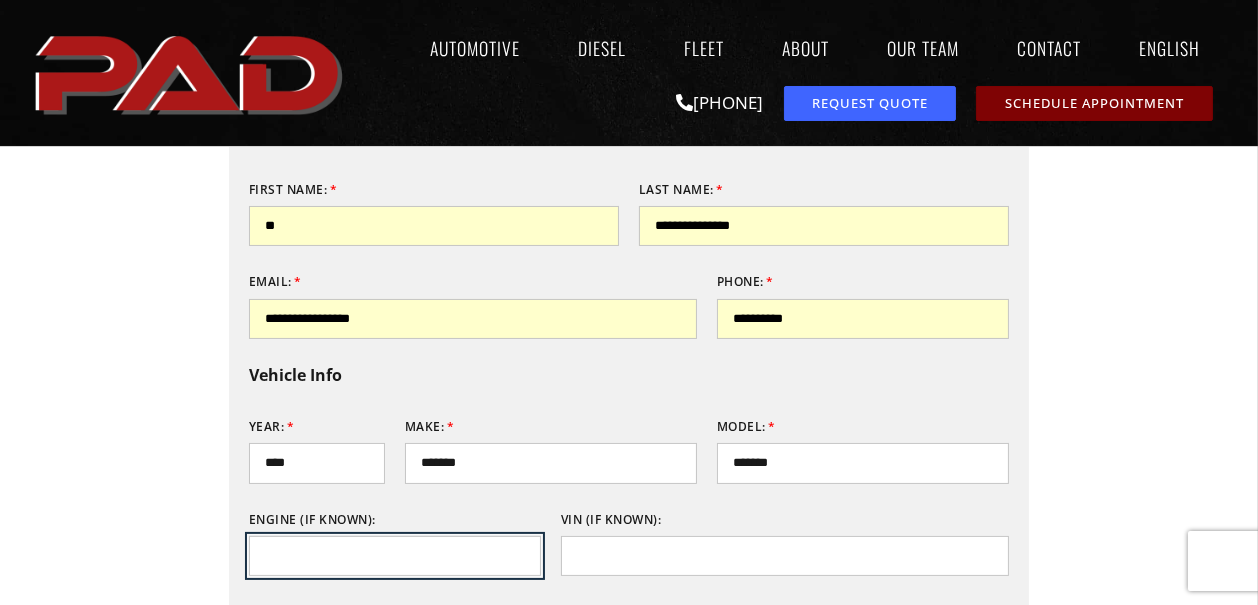 click on "Engine (if known):" at bounding box center [395, 556] 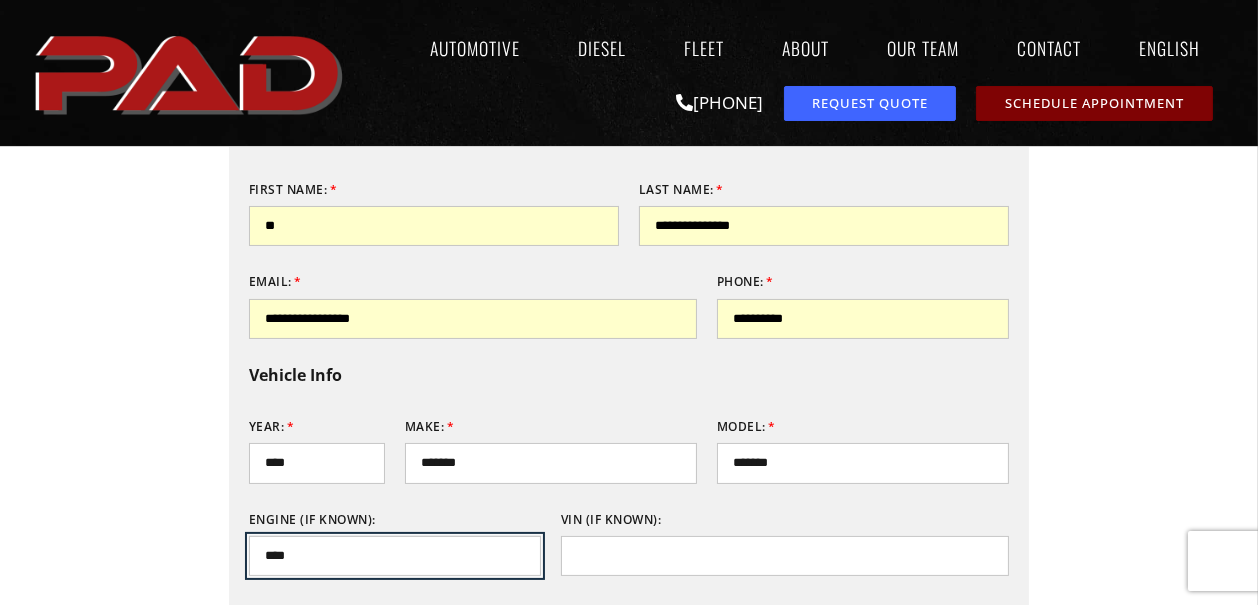 type on "****" 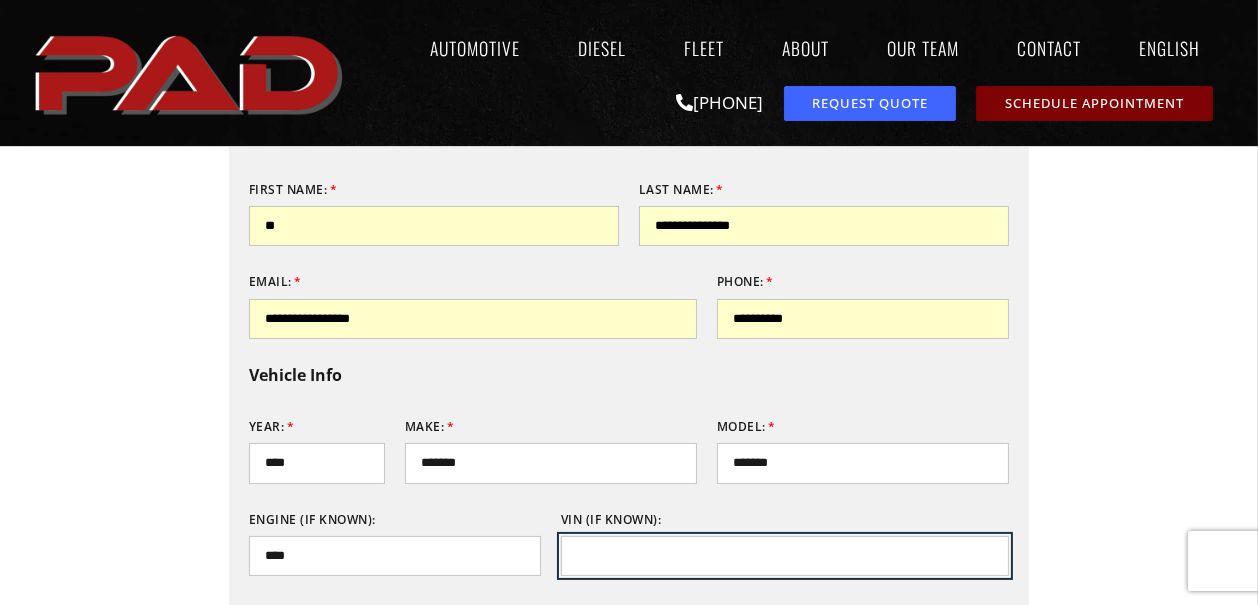 click on "VIN (if known):" at bounding box center (785, 556) 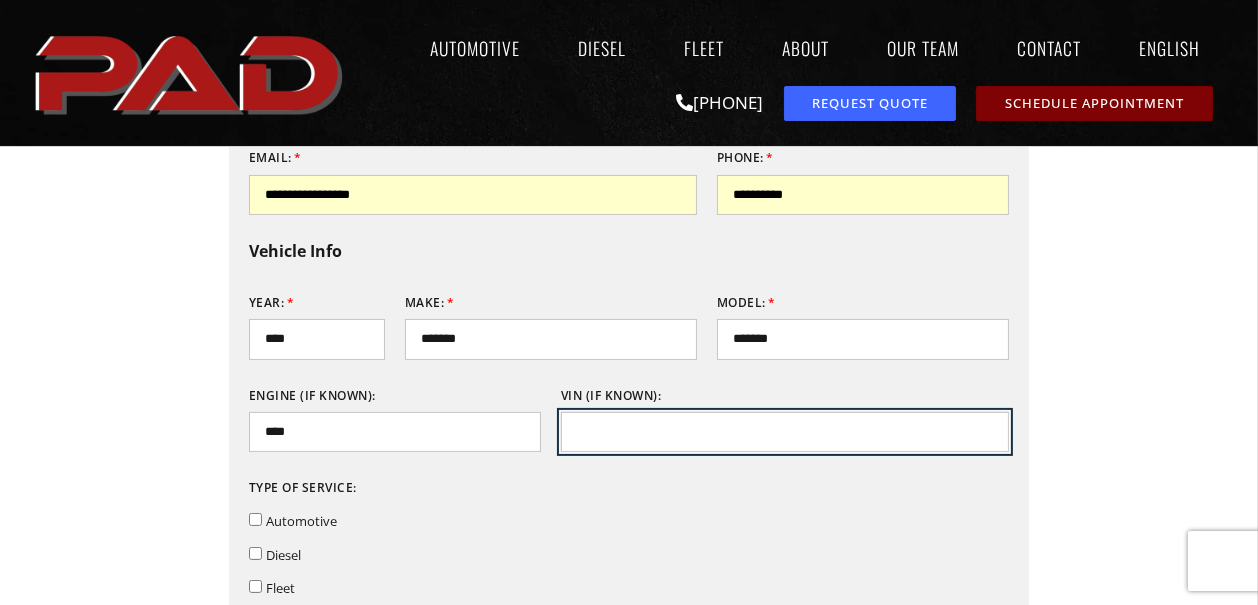 scroll, scrollTop: 500, scrollLeft: 0, axis: vertical 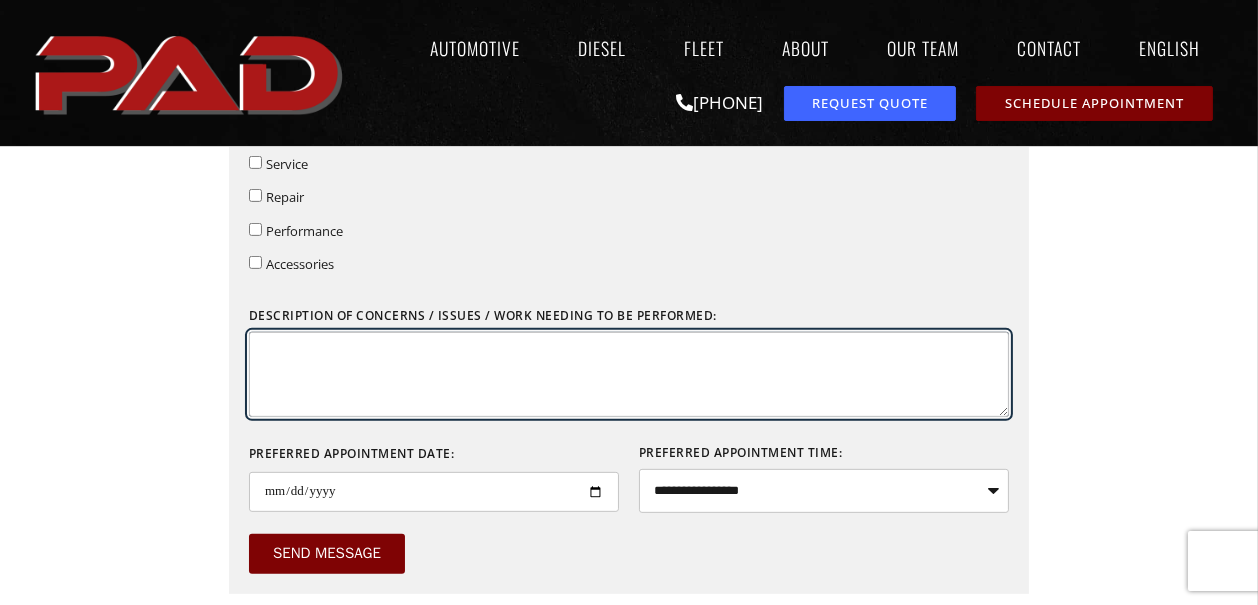 click on "Description of concerns / issues / work needing to be performed:" at bounding box center [629, 374] 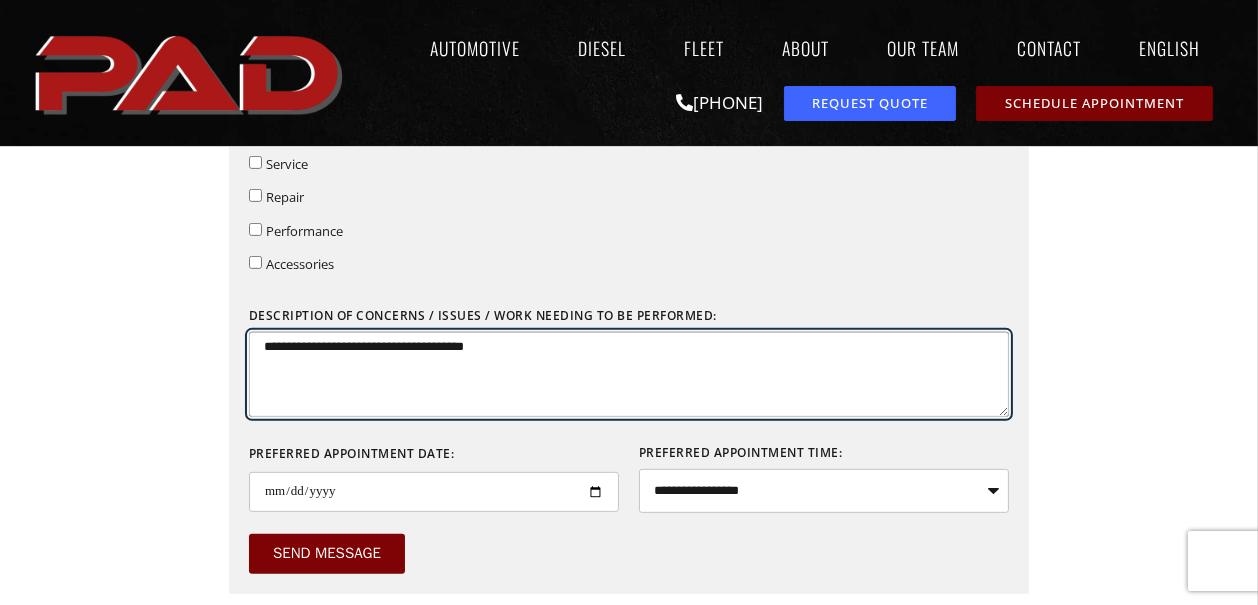 type on "**********" 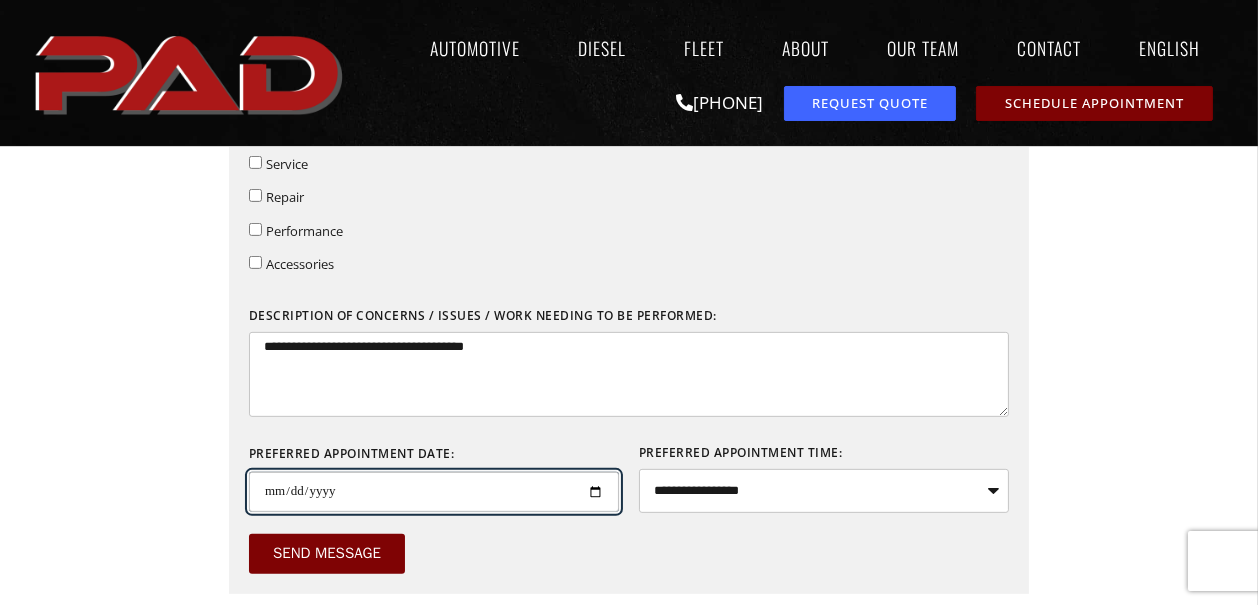 click on "Preferred Appointment Date:" at bounding box center [434, 492] 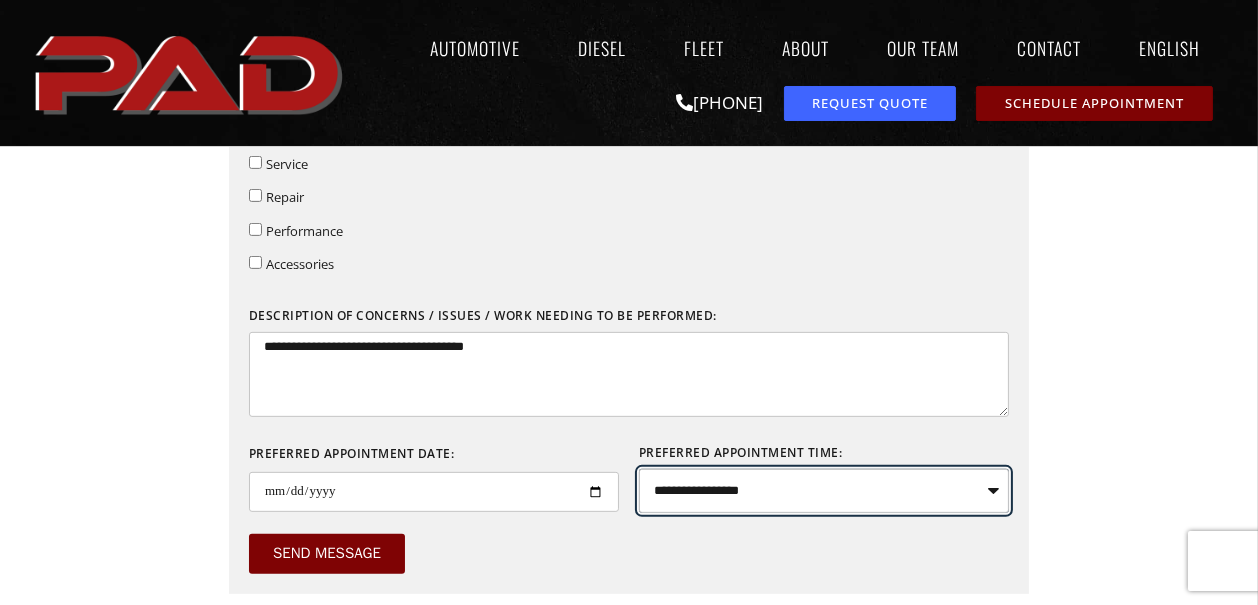 click on "[PHONE]
[PHONE]
[PHONE]" at bounding box center (824, 491) 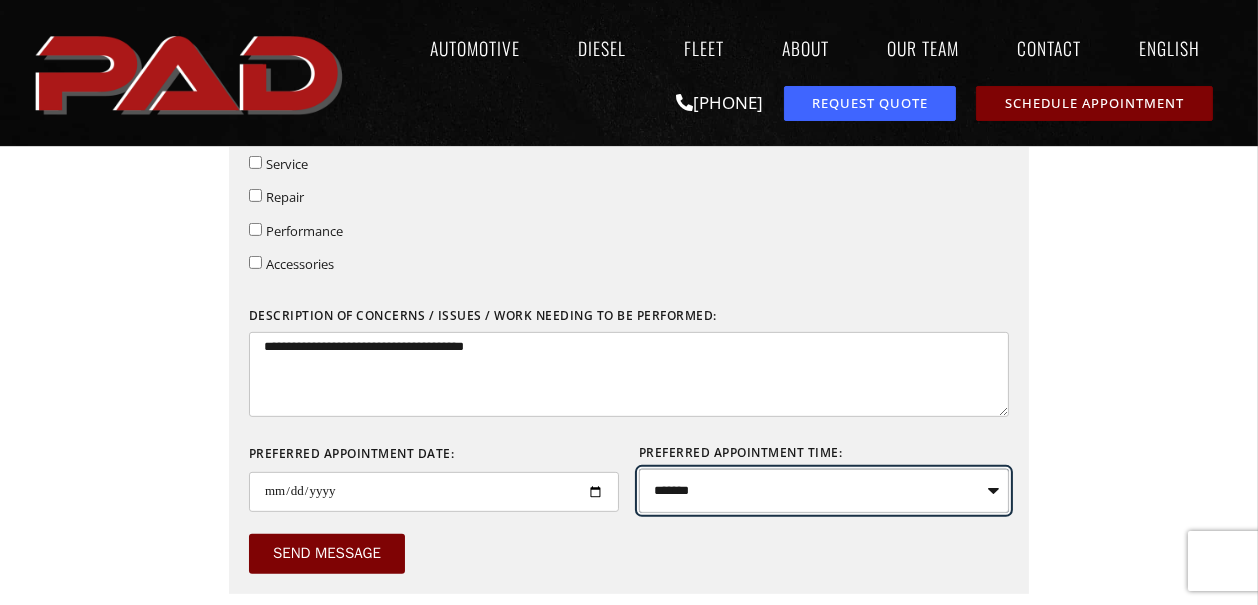 click on "[PHONE]
[PHONE]
[PHONE]" at bounding box center (824, 491) 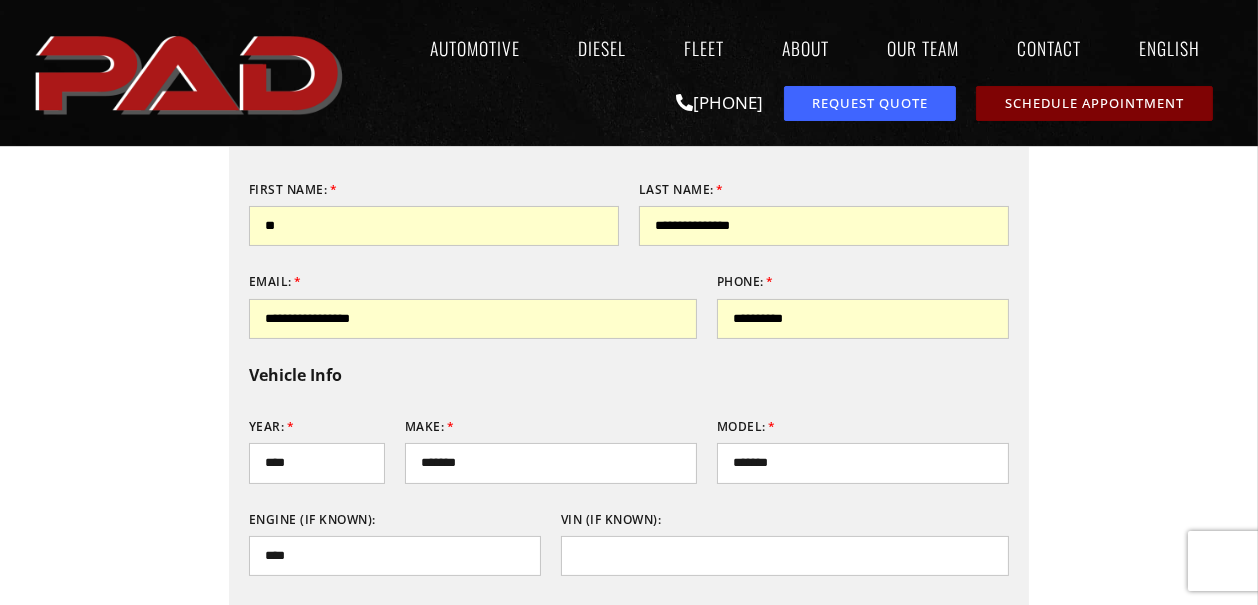 scroll, scrollTop: 166, scrollLeft: 0, axis: vertical 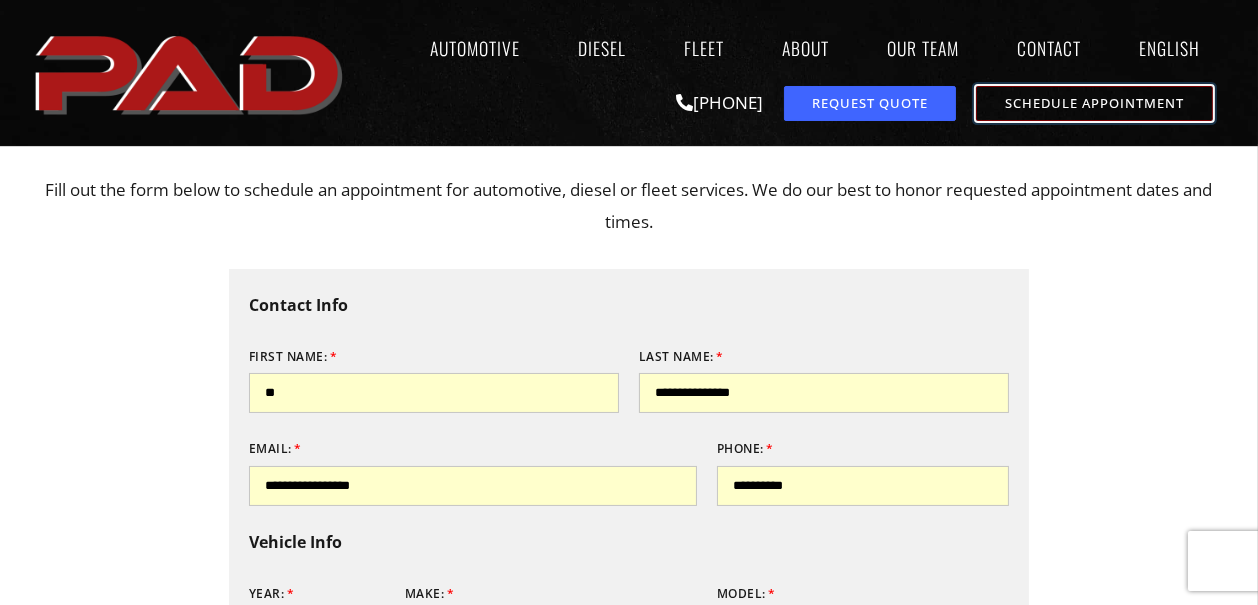 click on "Schedule Appointment" at bounding box center (1094, 103) 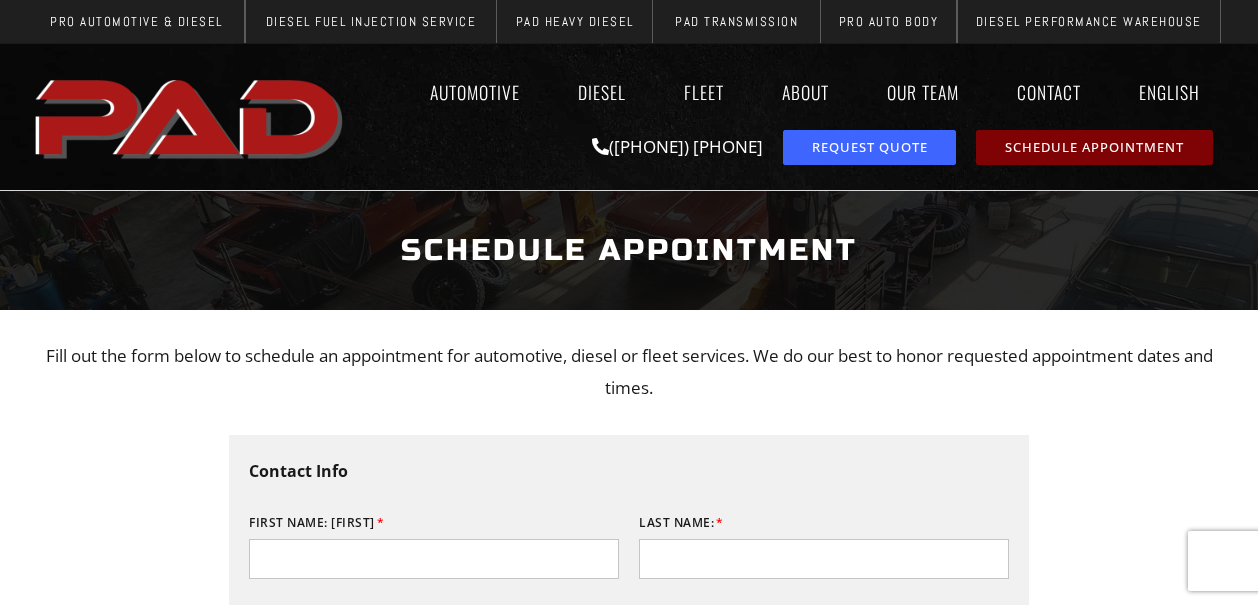 scroll, scrollTop: 0, scrollLeft: 0, axis: both 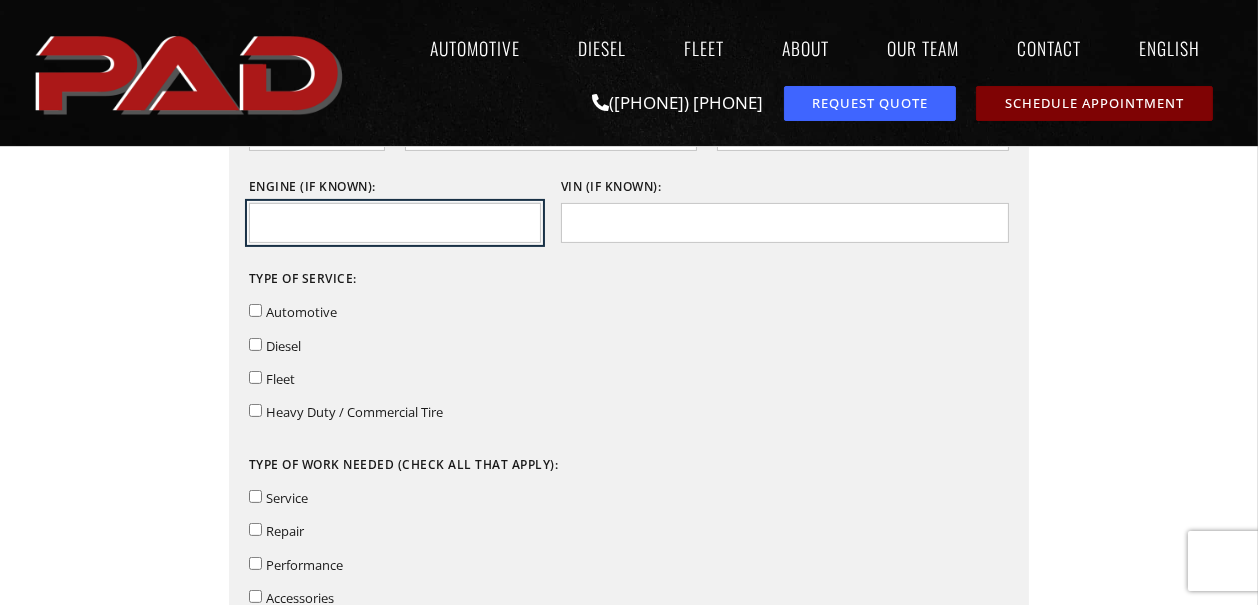 click on "Engine (if known):" at bounding box center [395, 223] 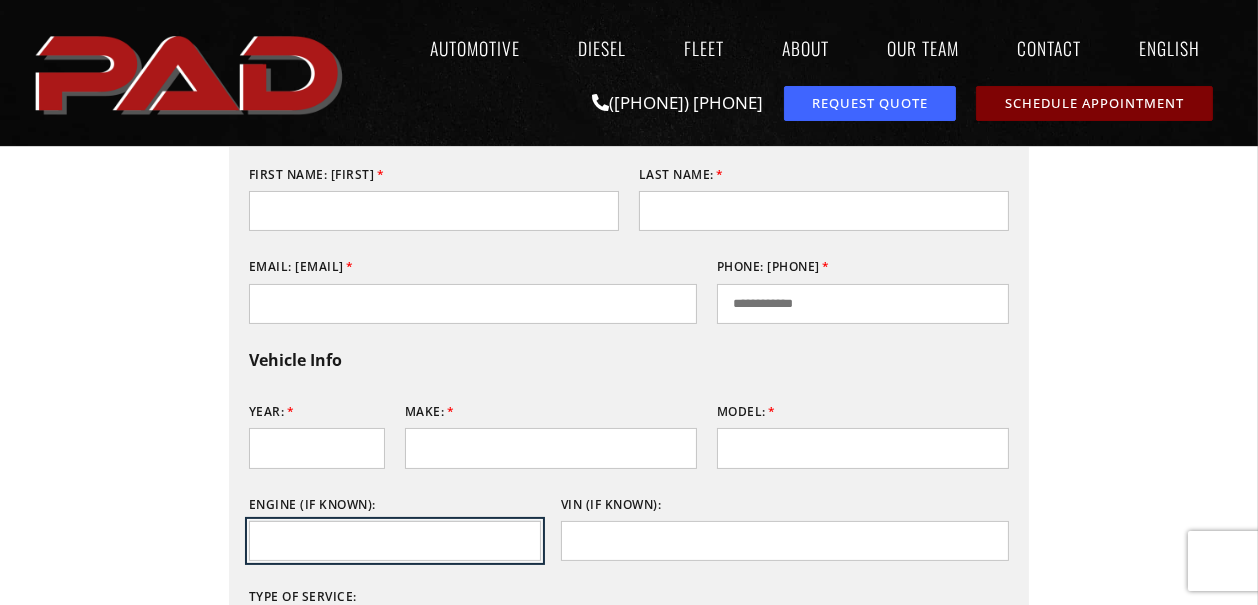 scroll, scrollTop: 333, scrollLeft: 0, axis: vertical 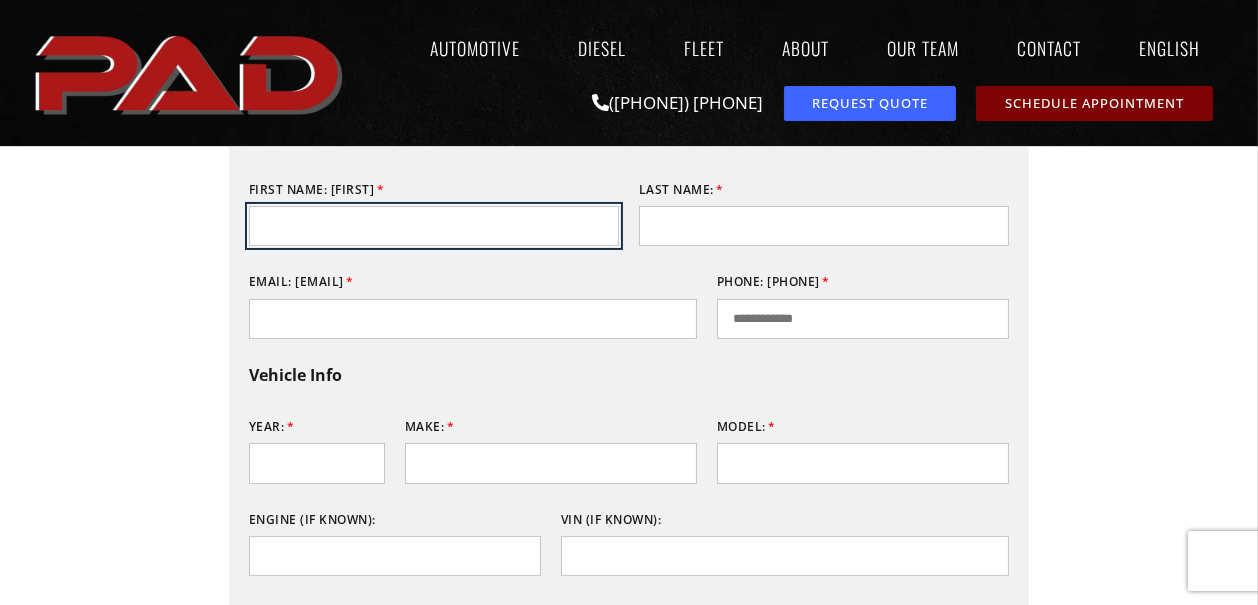 click on "First Name: [FIRST]" at bounding box center [434, 226] 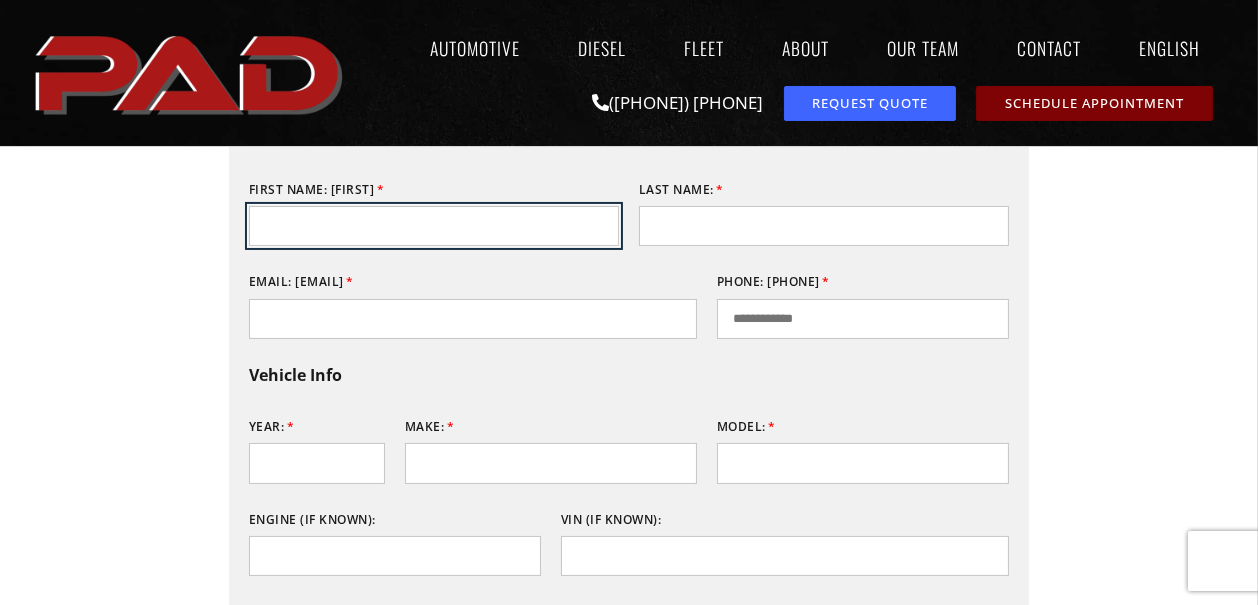 type on "**" 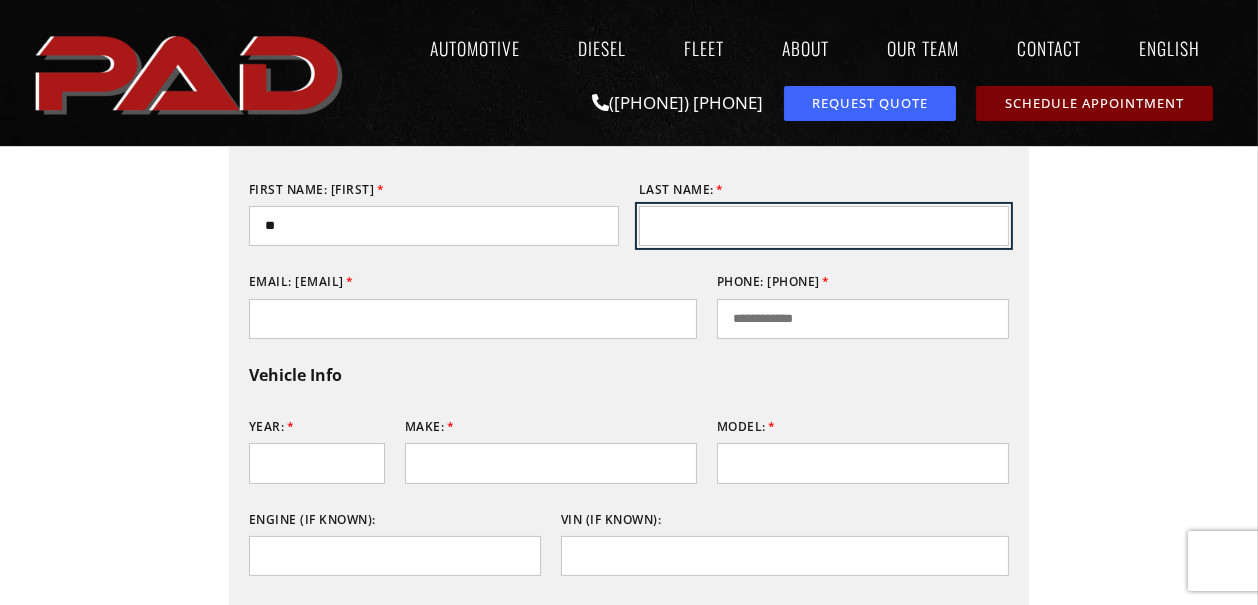 type on "**********" 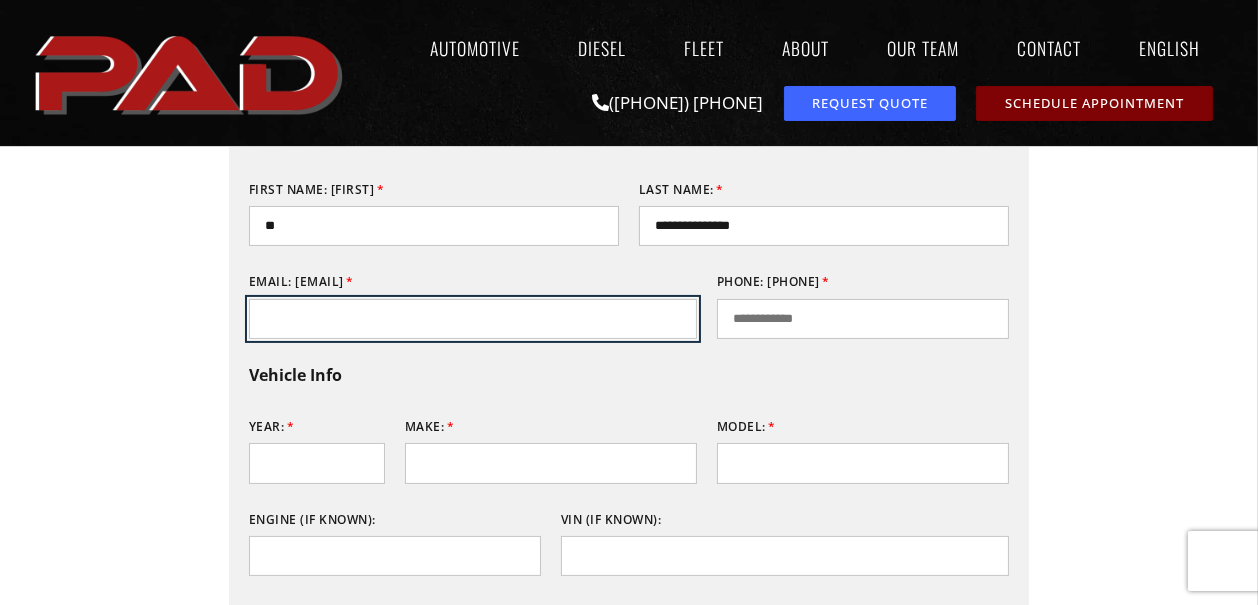 type on "**********" 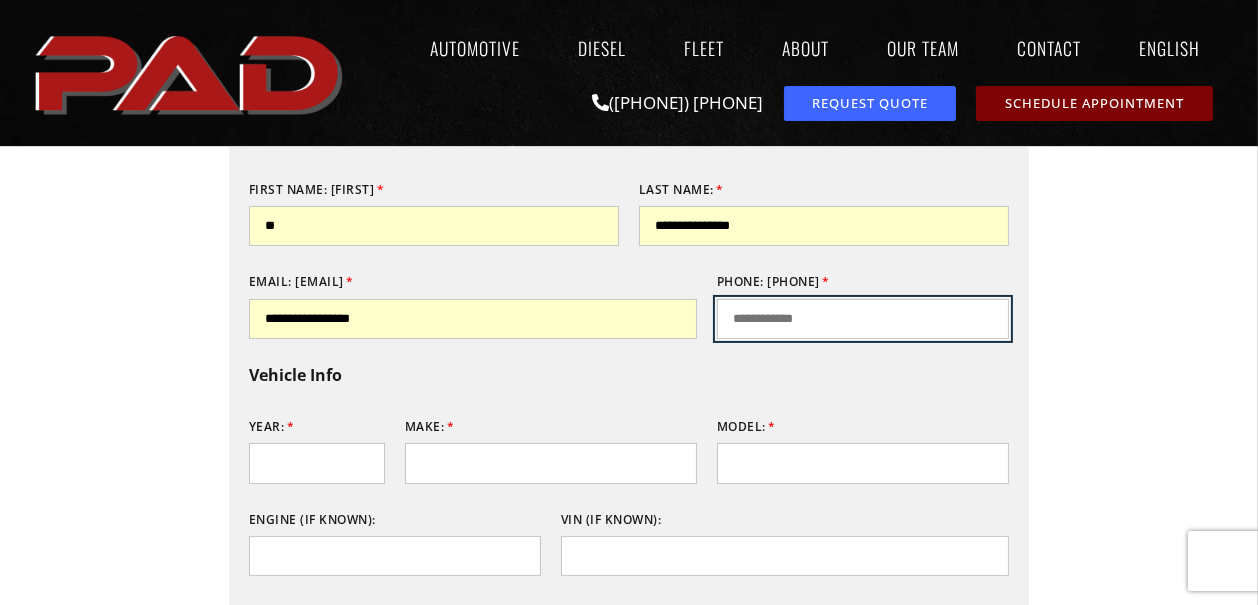 type on "**********" 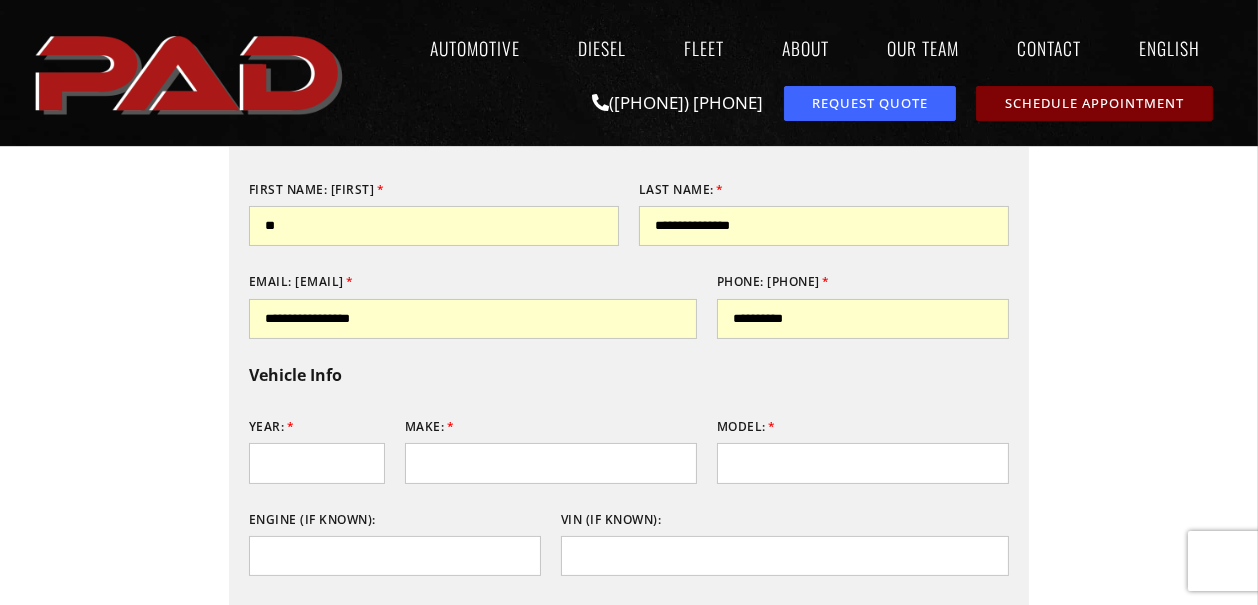 scroll, scrollTop: 500, scrollLeft: 0, axis: vertical 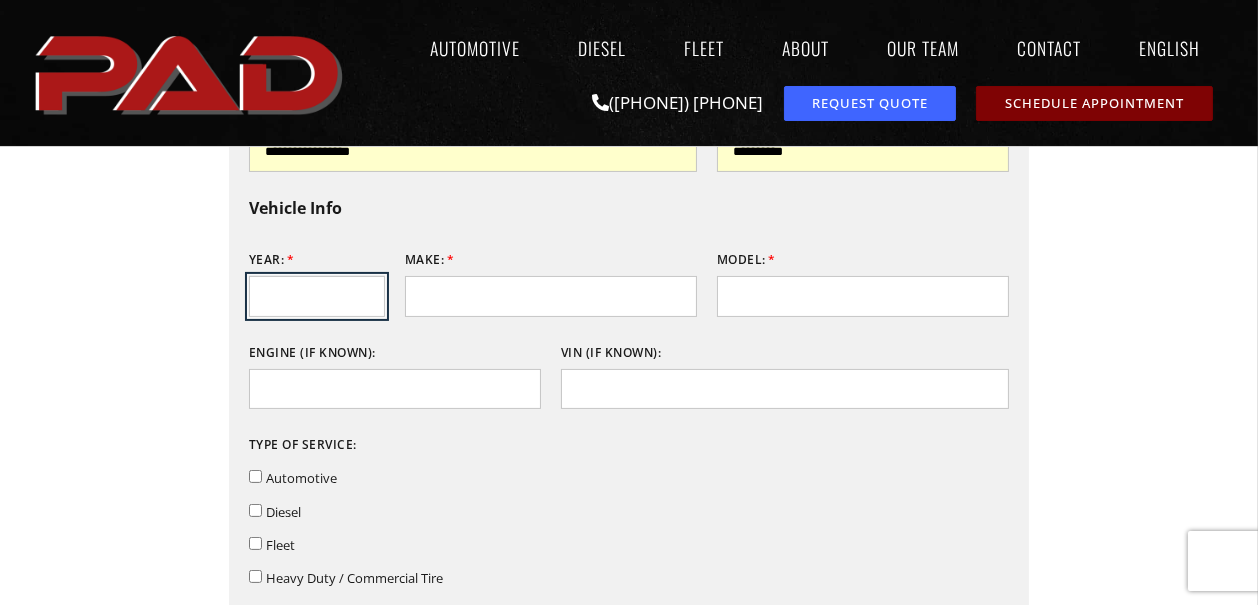 click on "Year:" at bounding box center [317, 296] 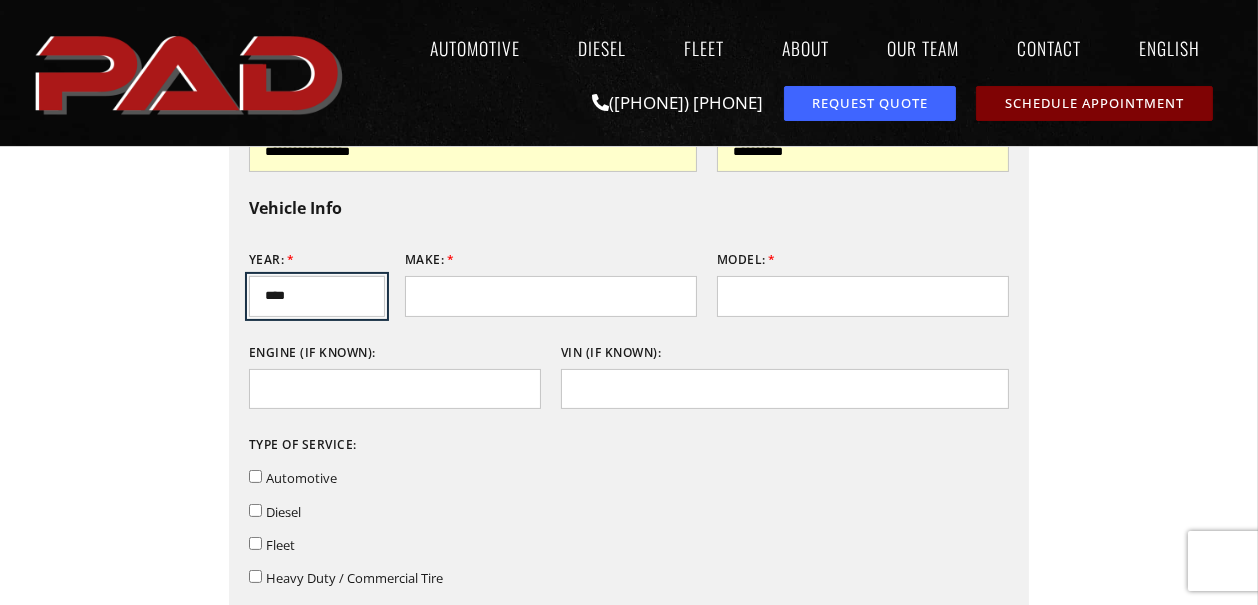 type on "****" 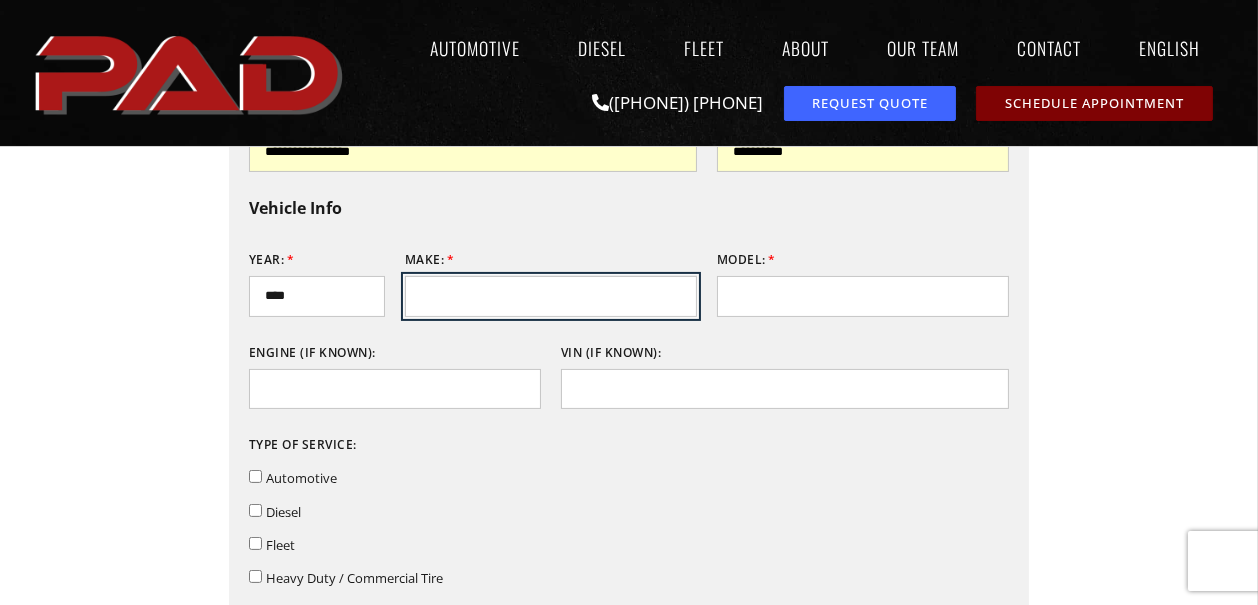 click on "Make:" at bounding box center [551, 296] 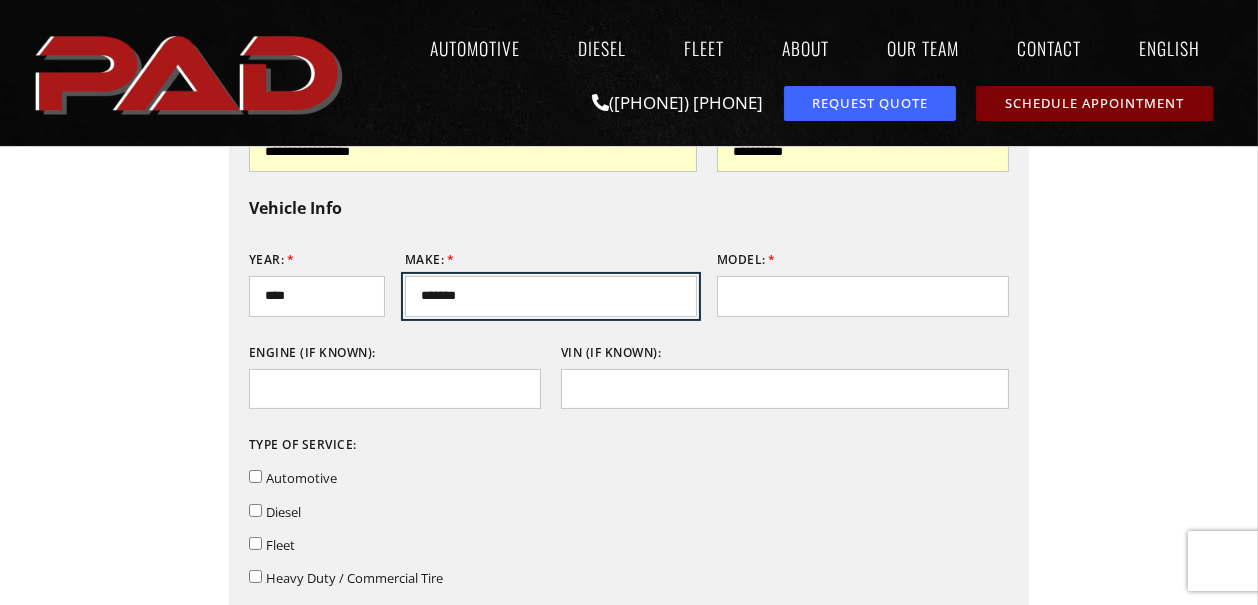type on "****" 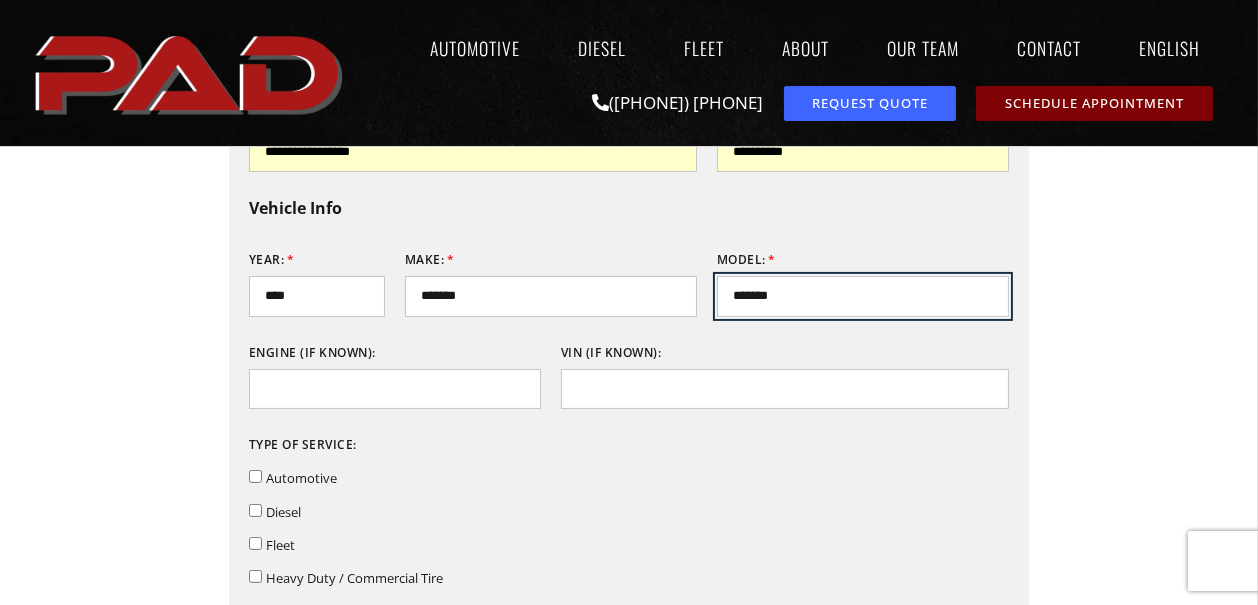 type on "****" 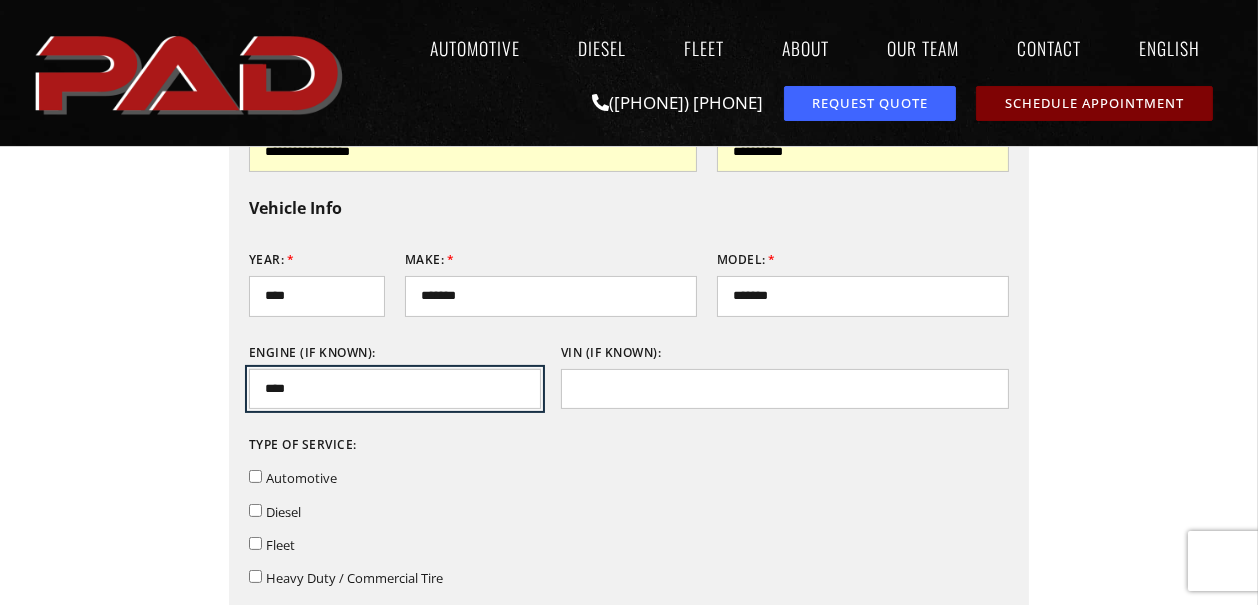 scroll, scrollTop: 666, scrollLeft: 0, axis: vertical 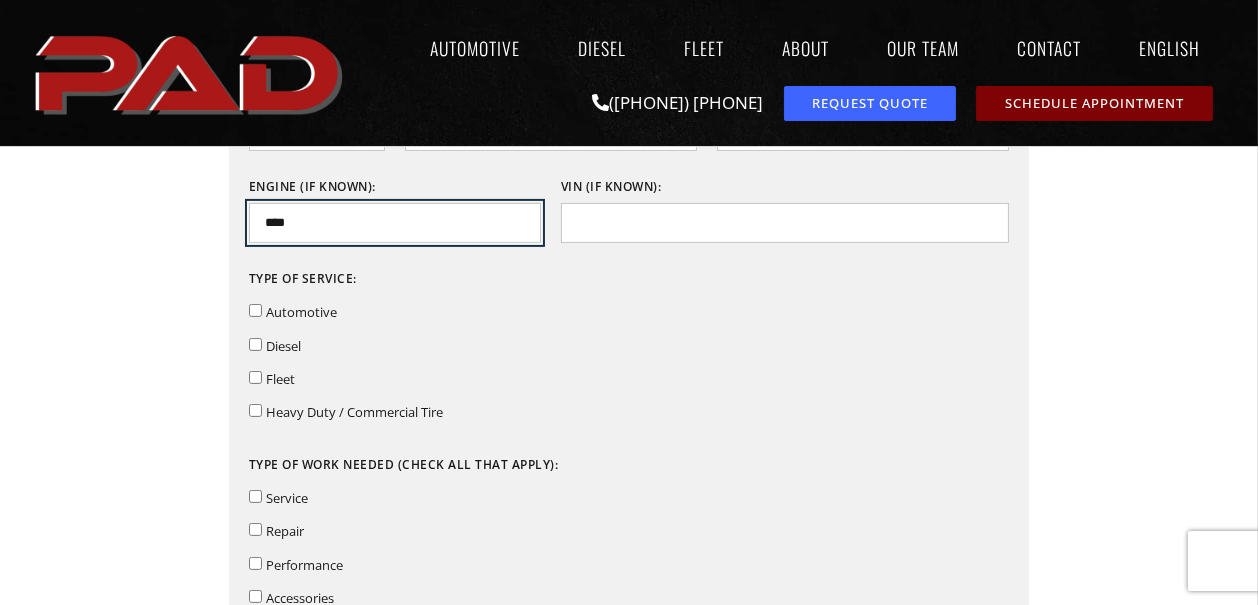 type on "****" 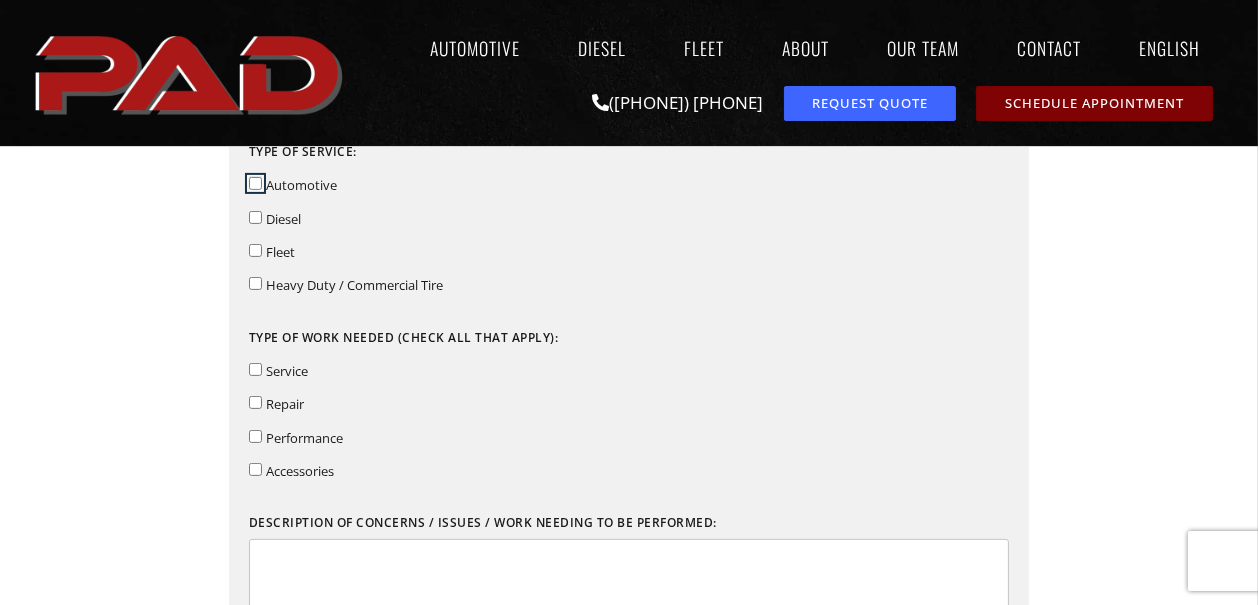 scroll, scrollTop: 833, scrollLeft: 0, axis: vertical 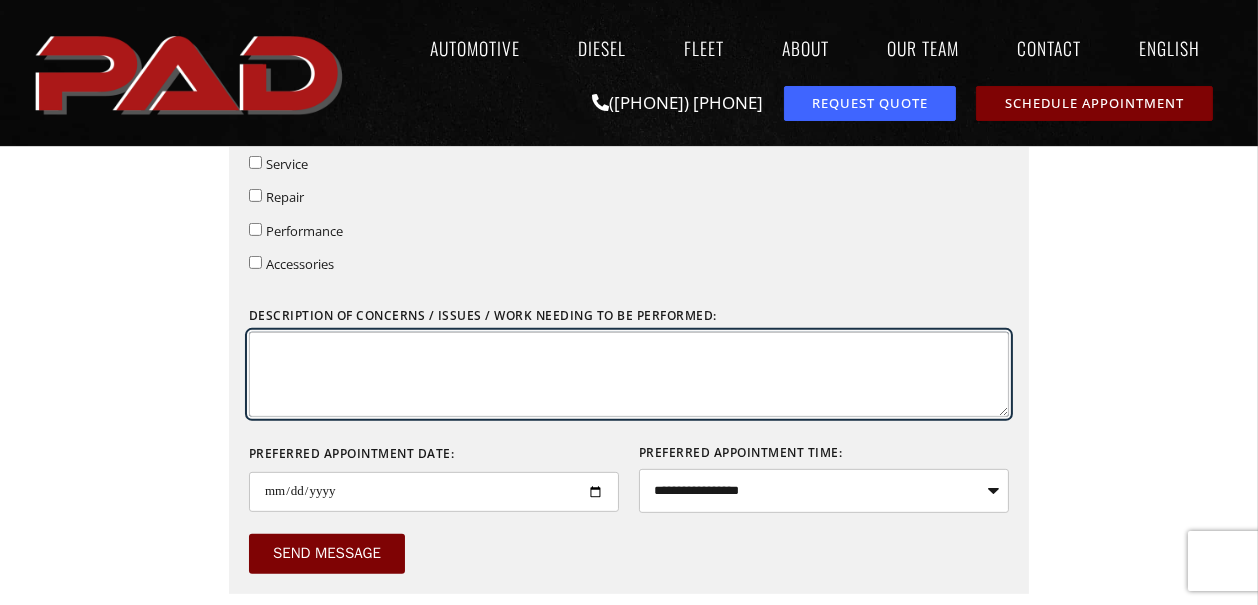 click on "Description of concerns / issues / work needing to be performed:" at bounding box center [629, 374] 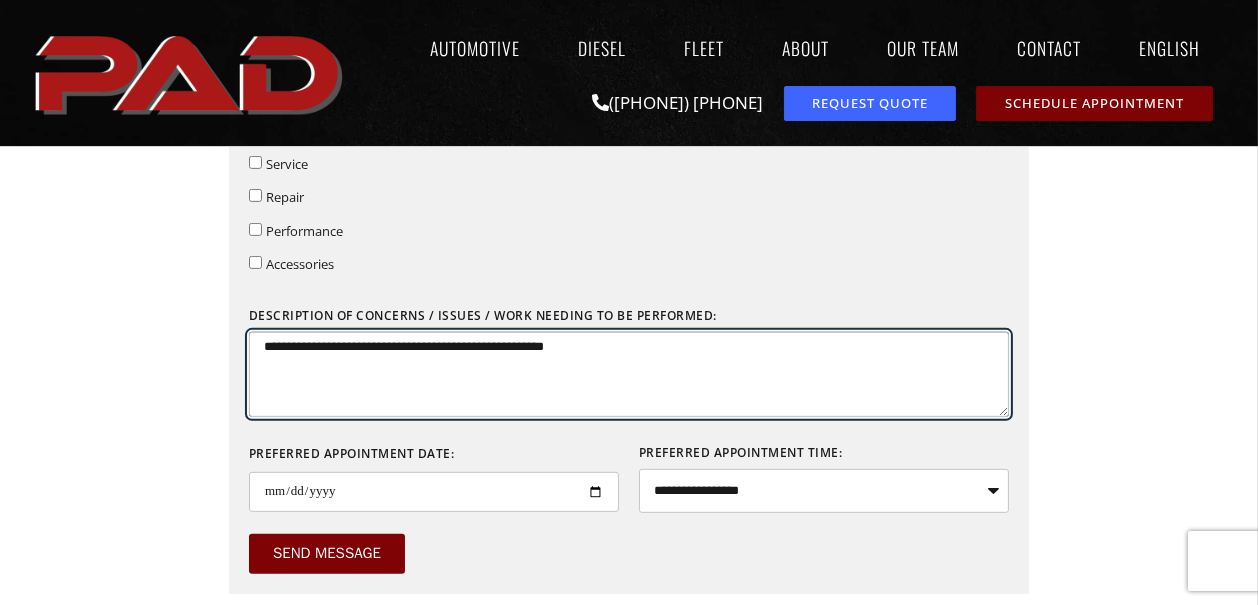type on "**********" 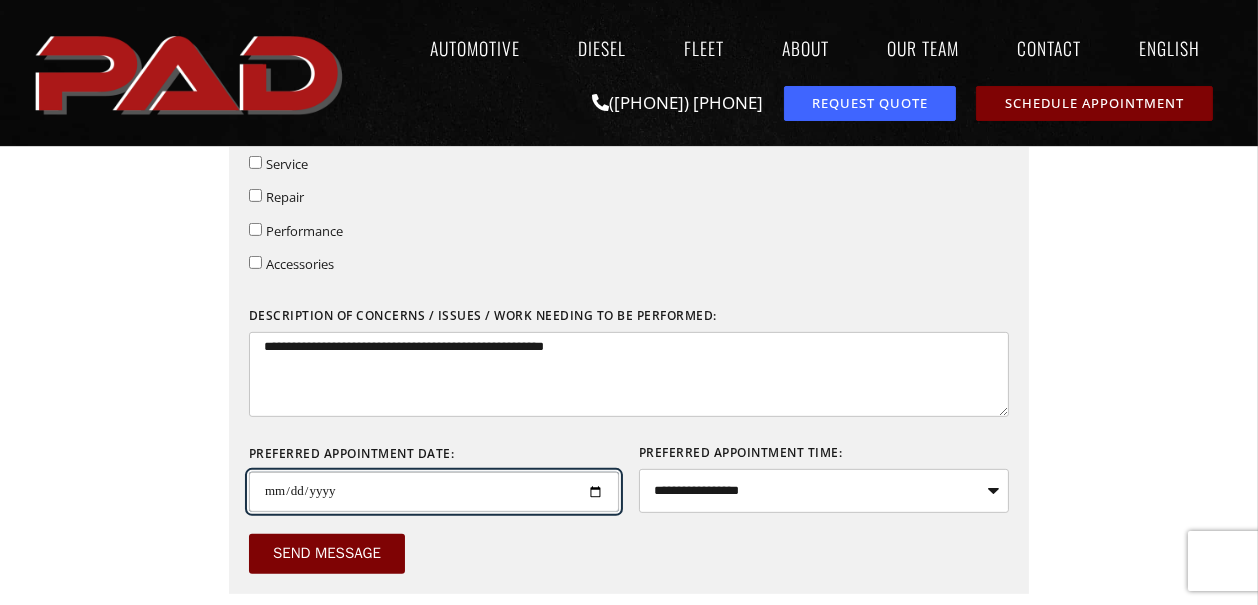 click on "Preferred Appointment Date:" at bounding box center [434, 492] 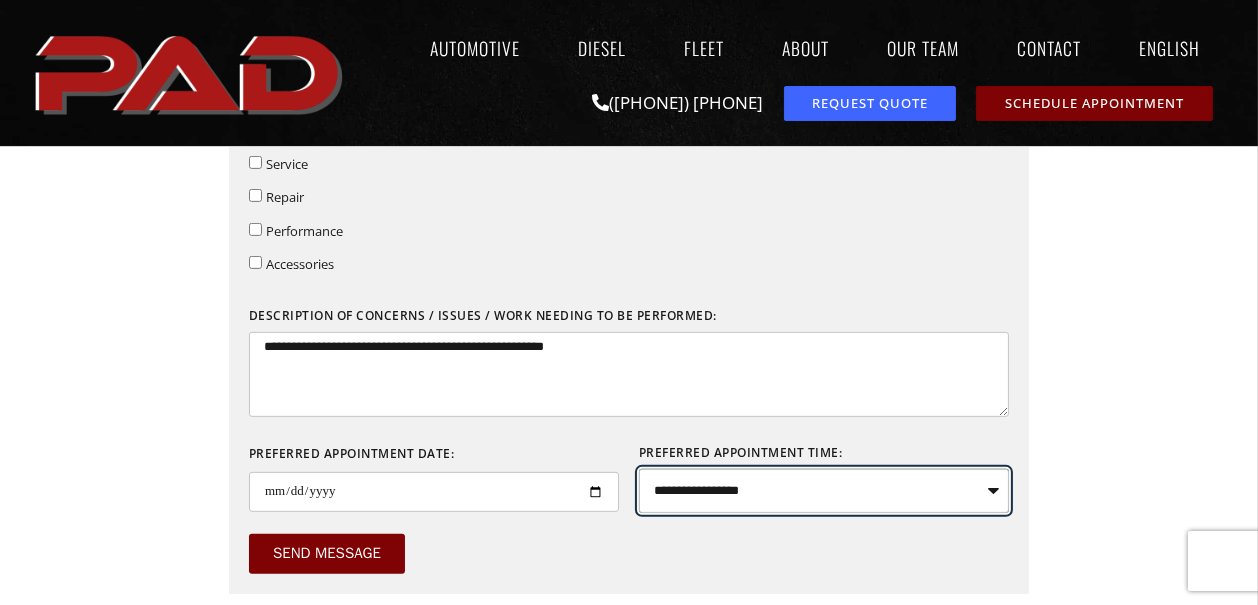 click on "[PHONE]
[PHONE]
[PHONE]" at bounding box center (824, 491) 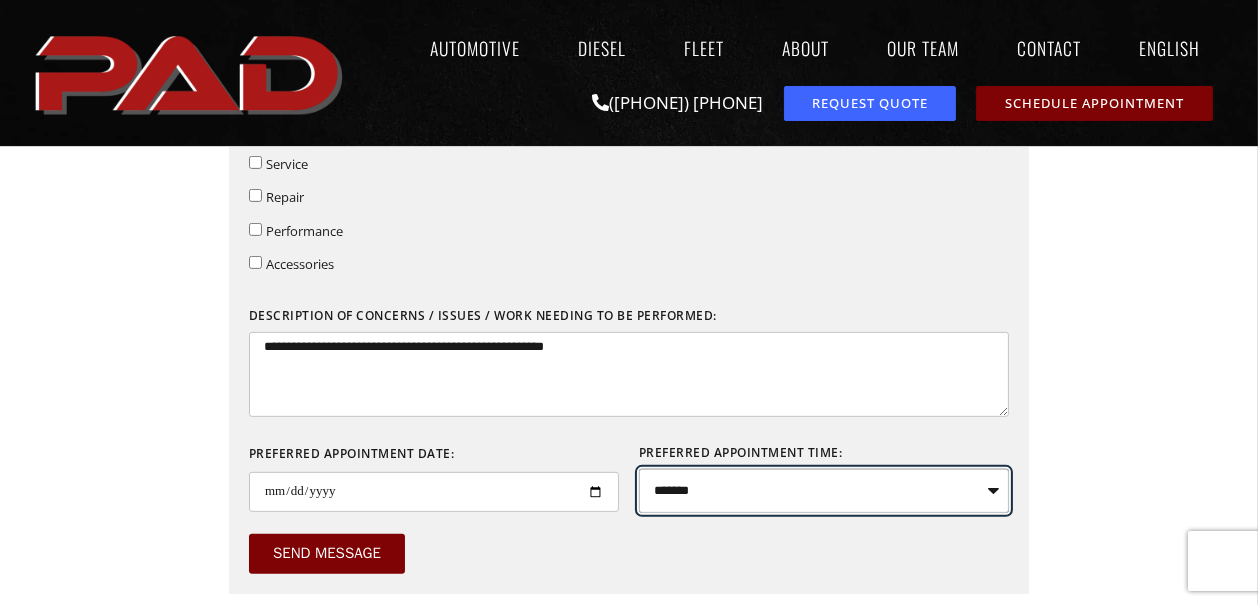 click on "[PHONE]
[PHONE]
[PHONE]" at bounding box center (824, 491) 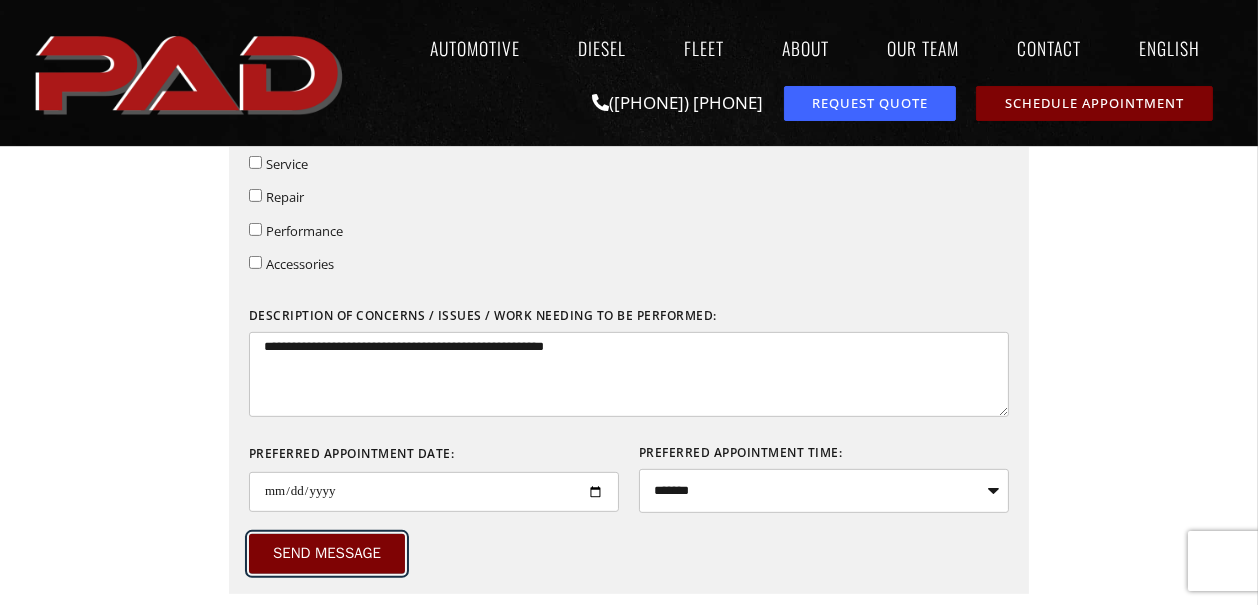 click on "Send Message" at bounding box center [327, 553] 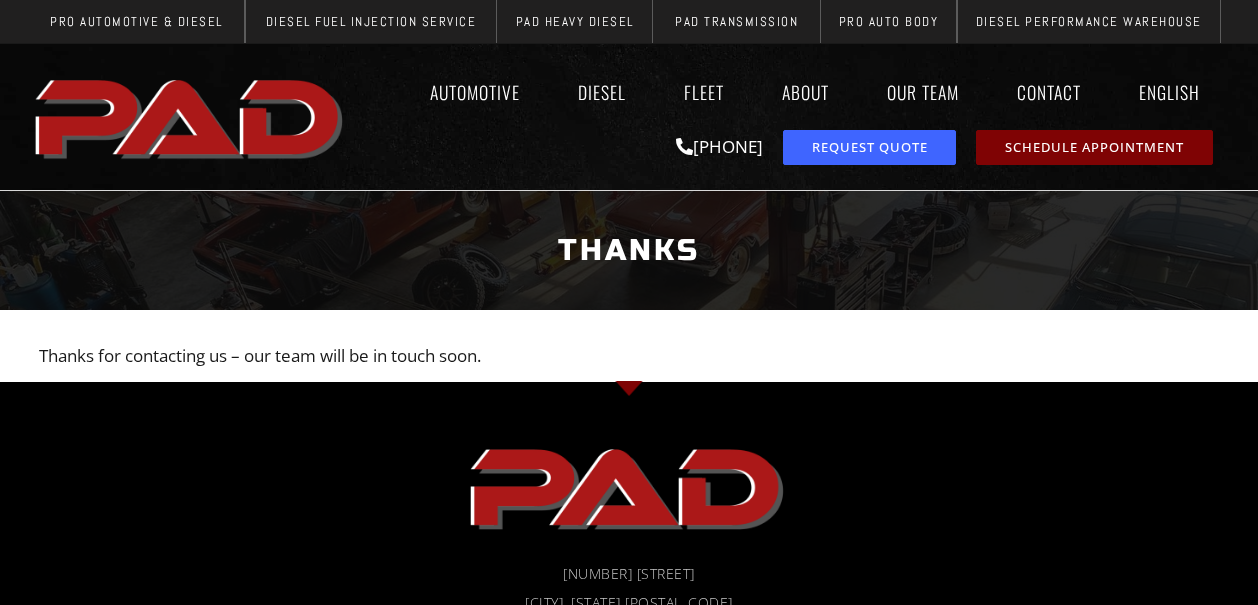 scroll, scrollTop: 0, scrollLeft: 0, axis: both 